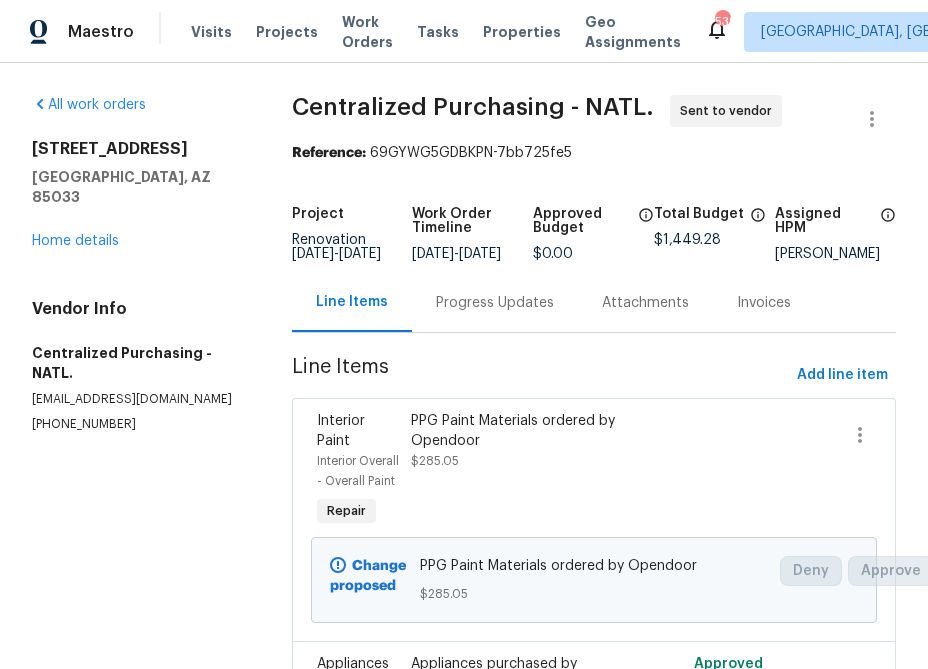 scroll, scrollTop: 0, scrollLeft: 0, axis: both 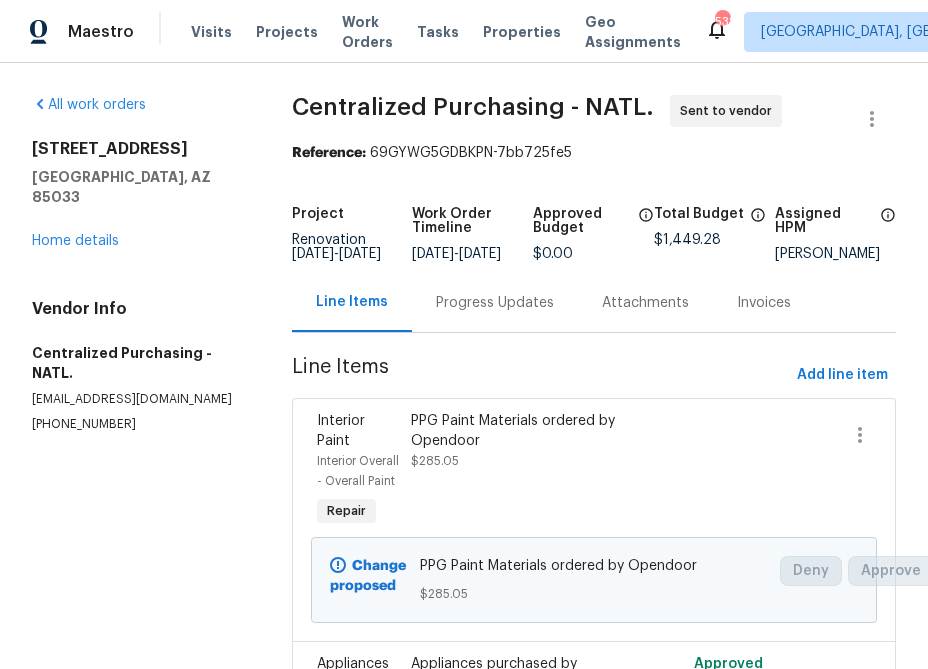click on "Maestro Visits Projects Work Orders Tasks Properties Geo Assignments 532 Albuquerque, NM + 43 Zenah Haddad" at bounding box center [464, 31] 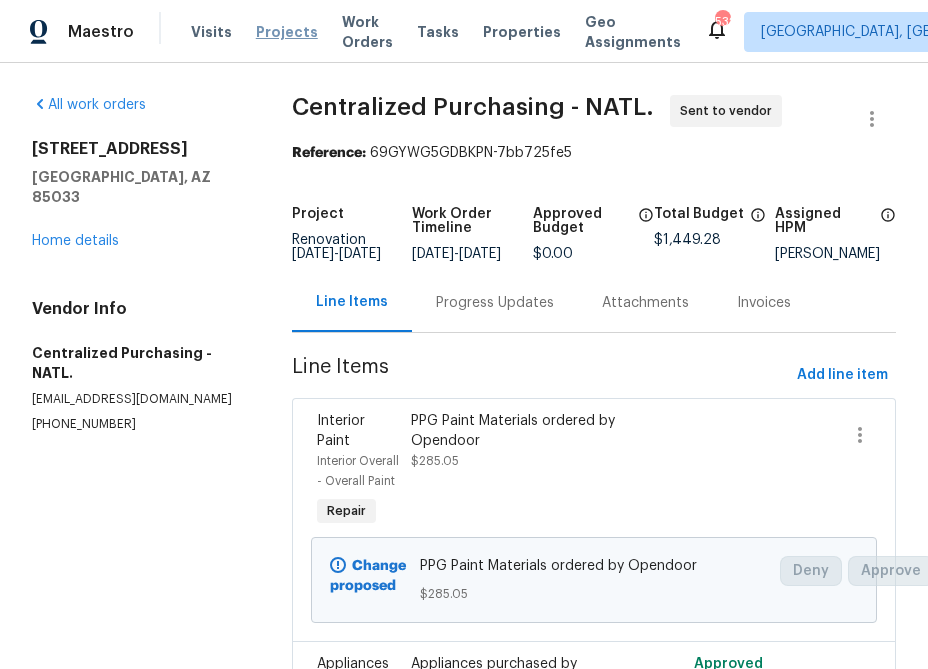click on "Projects" at bounding box center (287, 32) 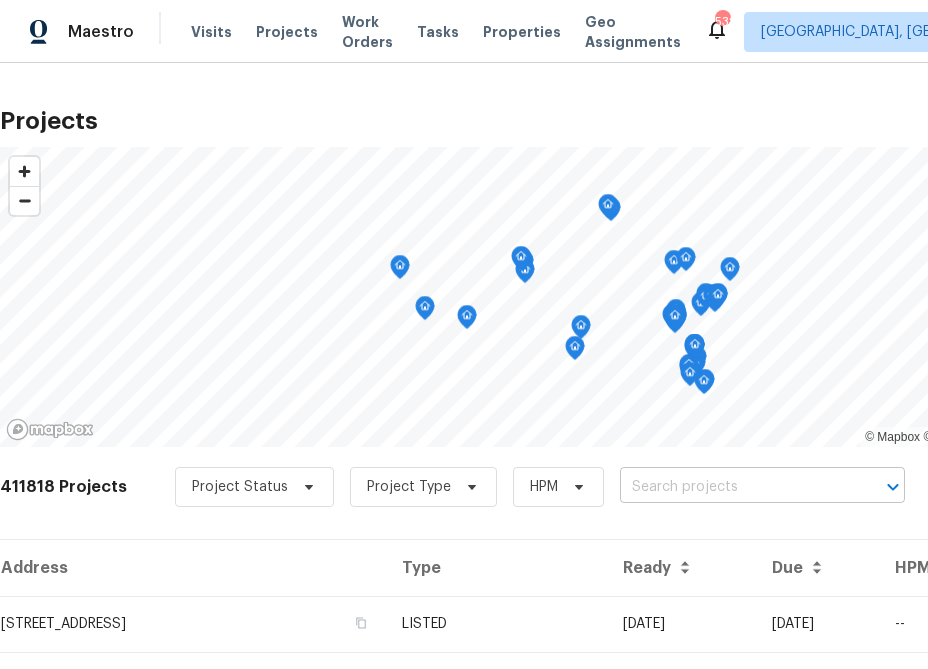 click at bounding box center [734, 487] 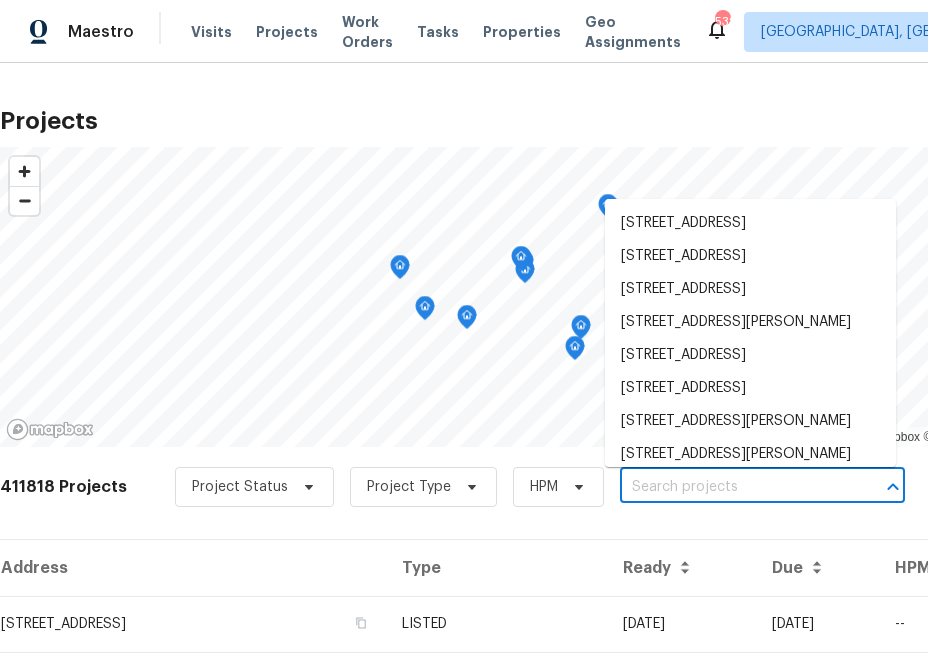 click at bounding box center [734, 487] 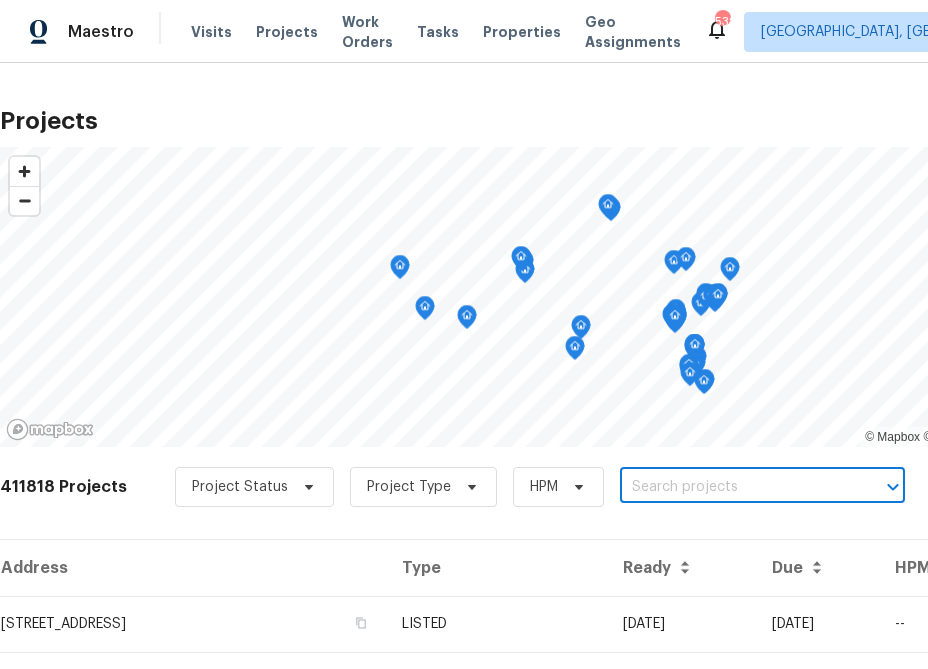 click at bounding box center [734, 487] 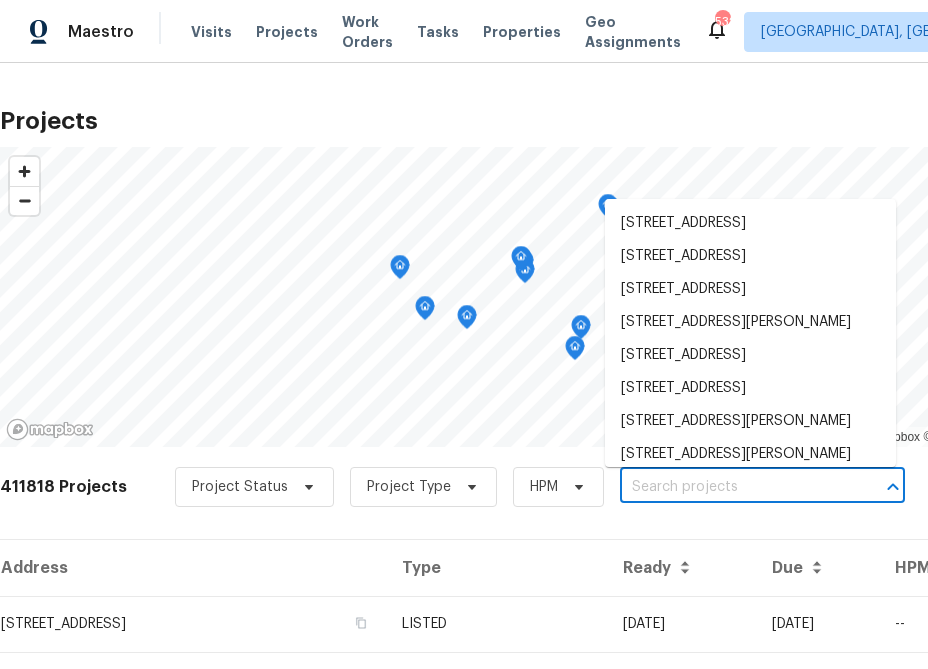 click at bounding box center [734, 487] 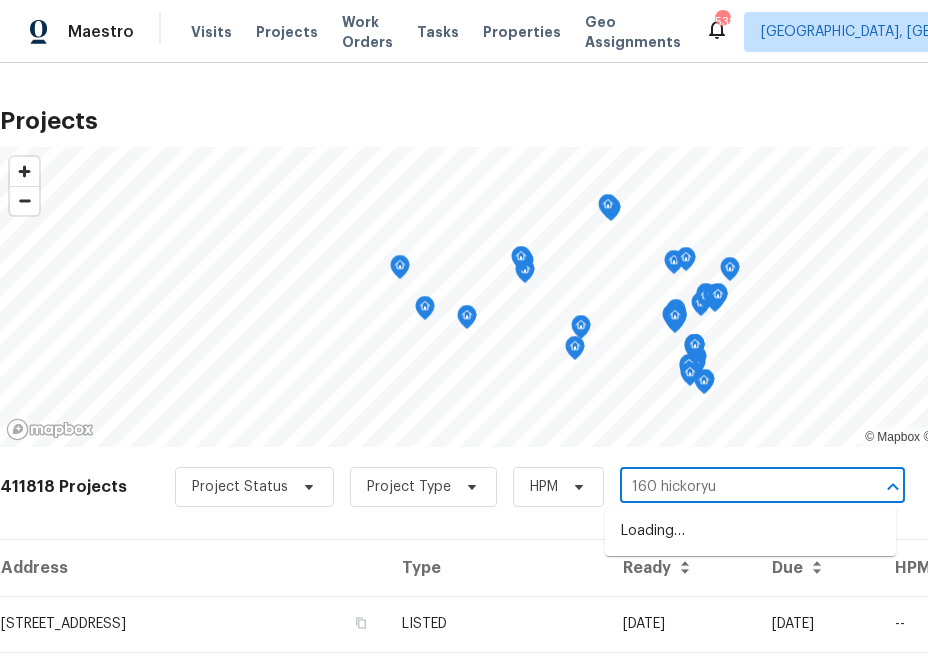 type on "160 hickory" 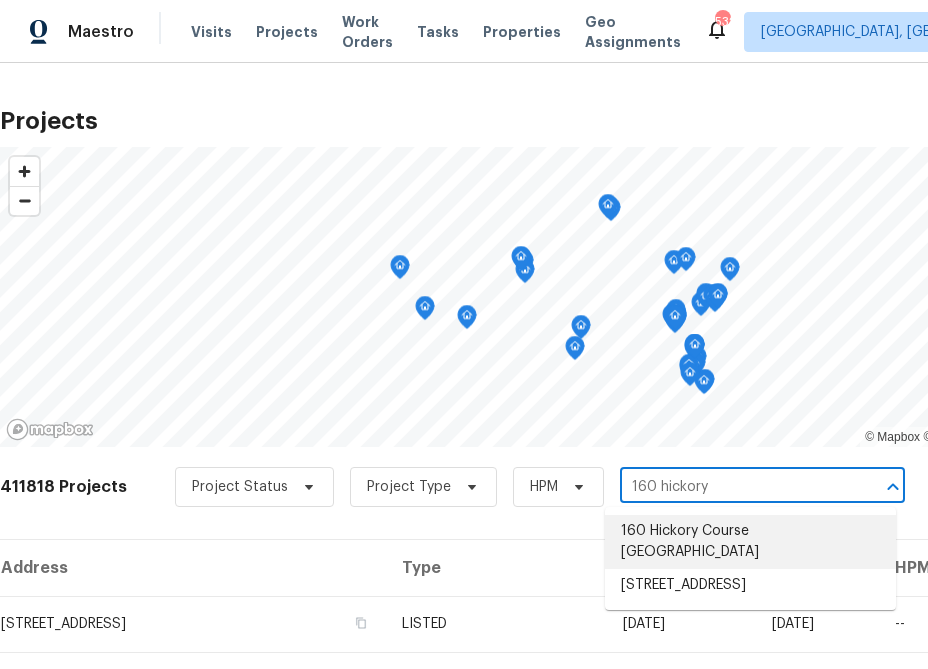click on "160 Hickory Course [GEOGRAPHIC_DATA]" at bounding box center [750, 542] 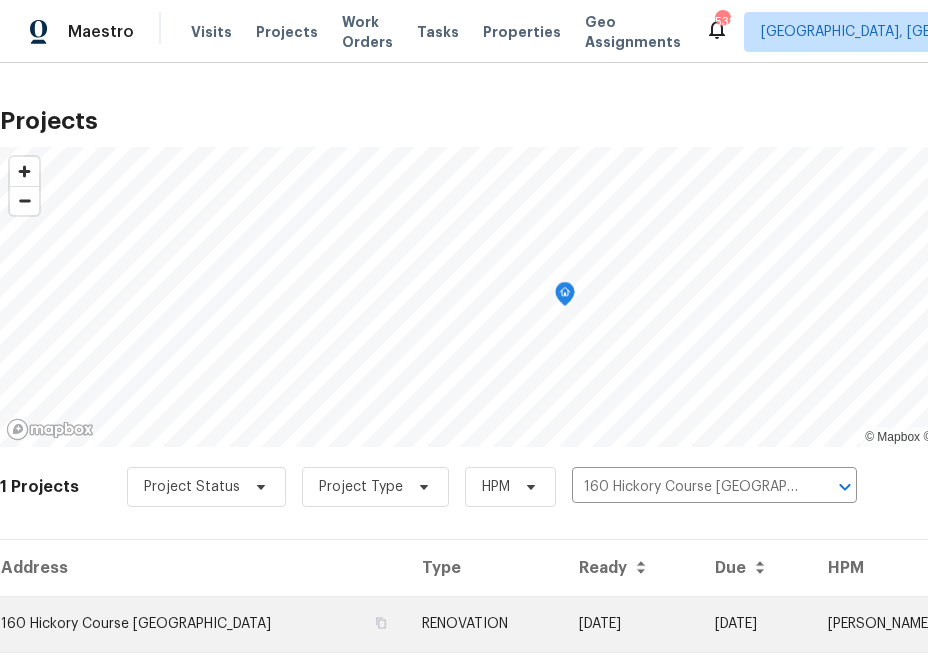 click on "160 Hickory Course [GEOGRAPHIC_DATA]" at bounding box center (203, 624) 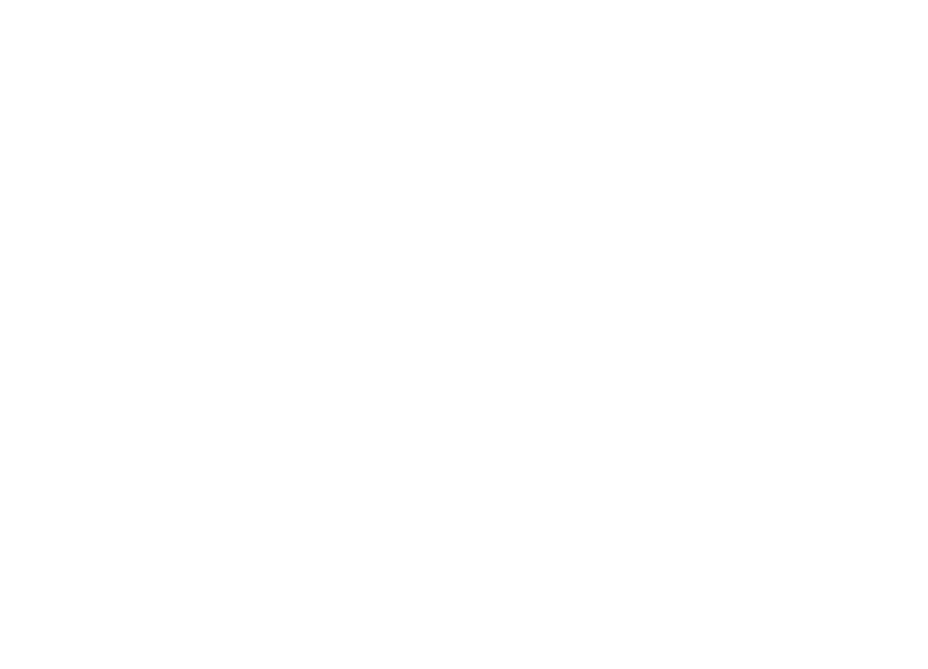 scroll, scrollTop: 0, scrollLeft: 0, axis: both 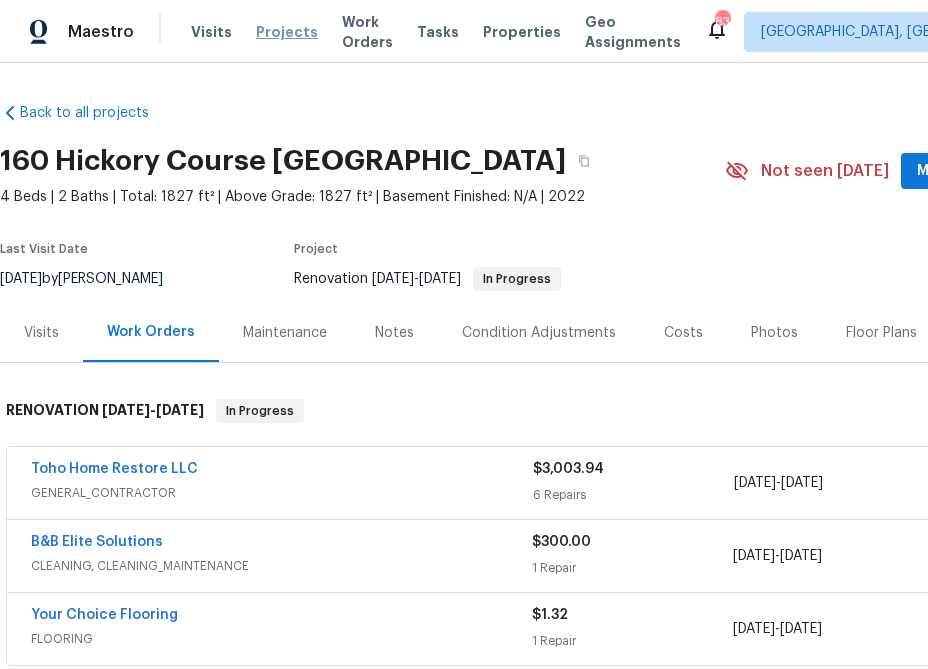 click on "Projects" at bounding box center (287, 32) 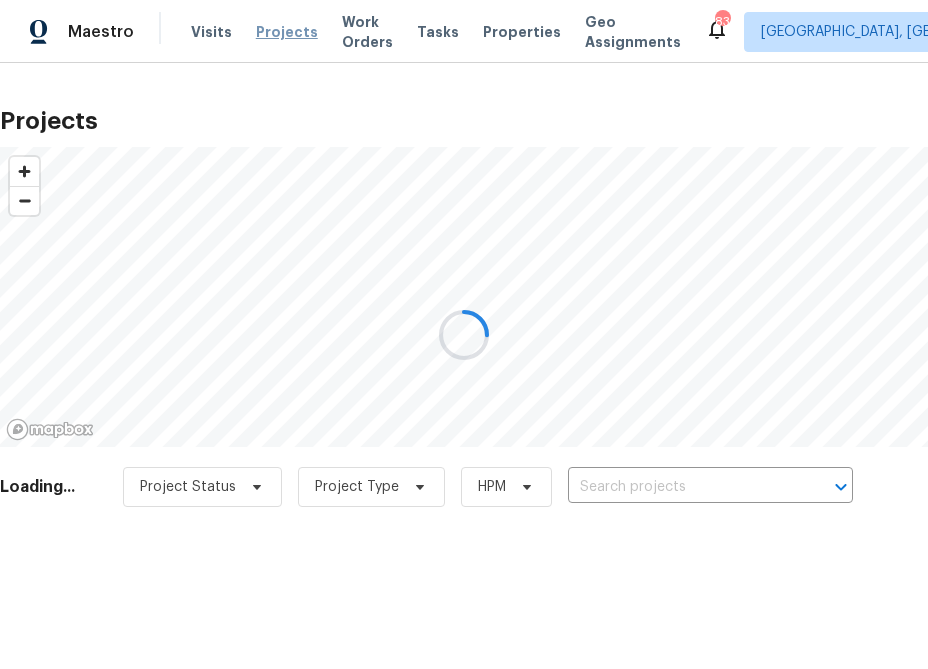scroll, scrollTop: 0, scrollLeft: 0, axis: both 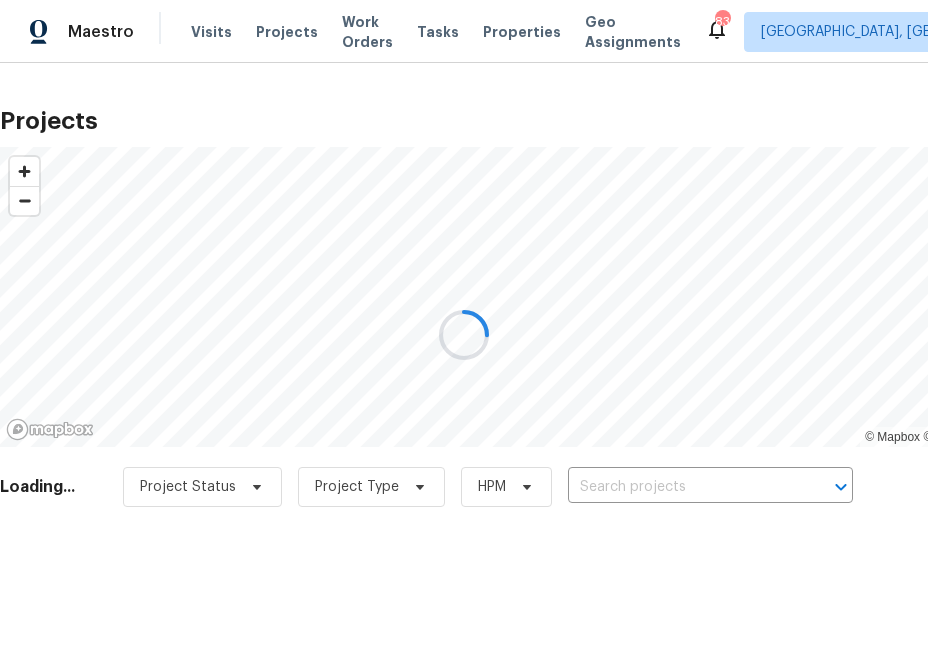 click at bounding box center (464, 334) 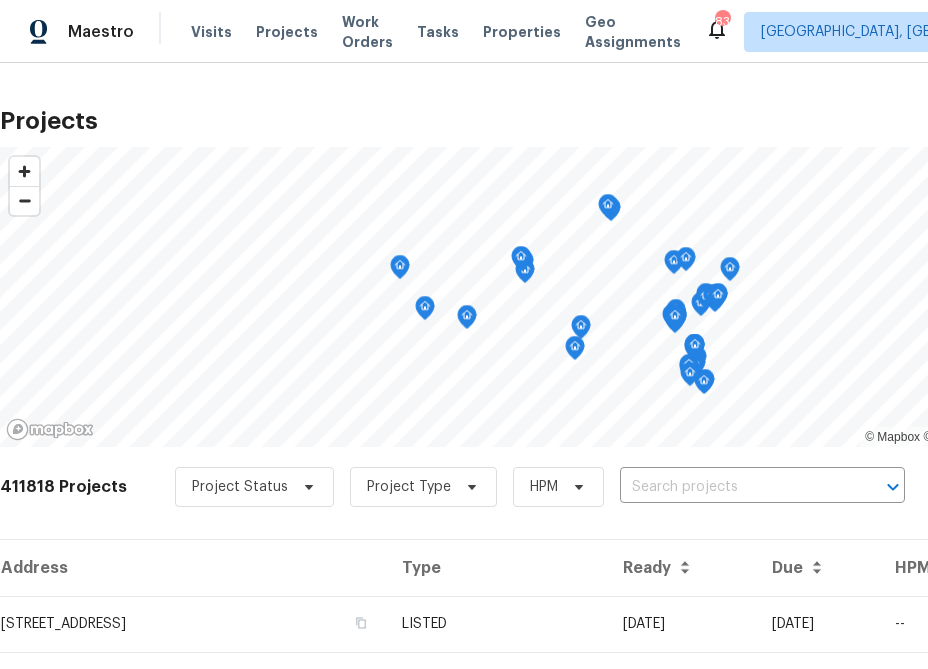 click at bounding box center (734, 487) 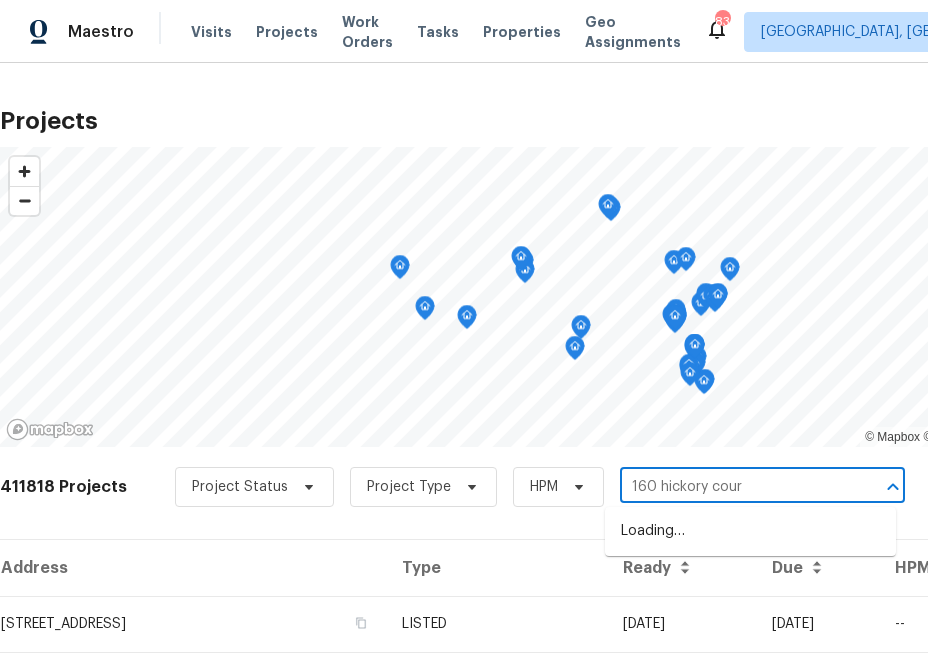 type on "160 hickory cours" 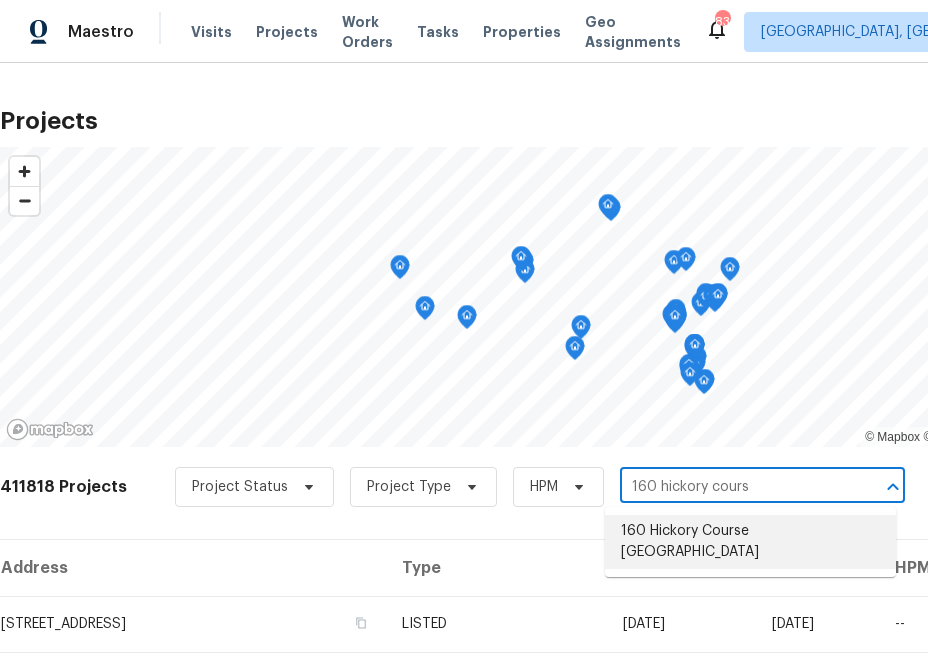 click on "160 Hickory Course [GEOGRAPHIC_DATA]" at bounding box center [750, 542] 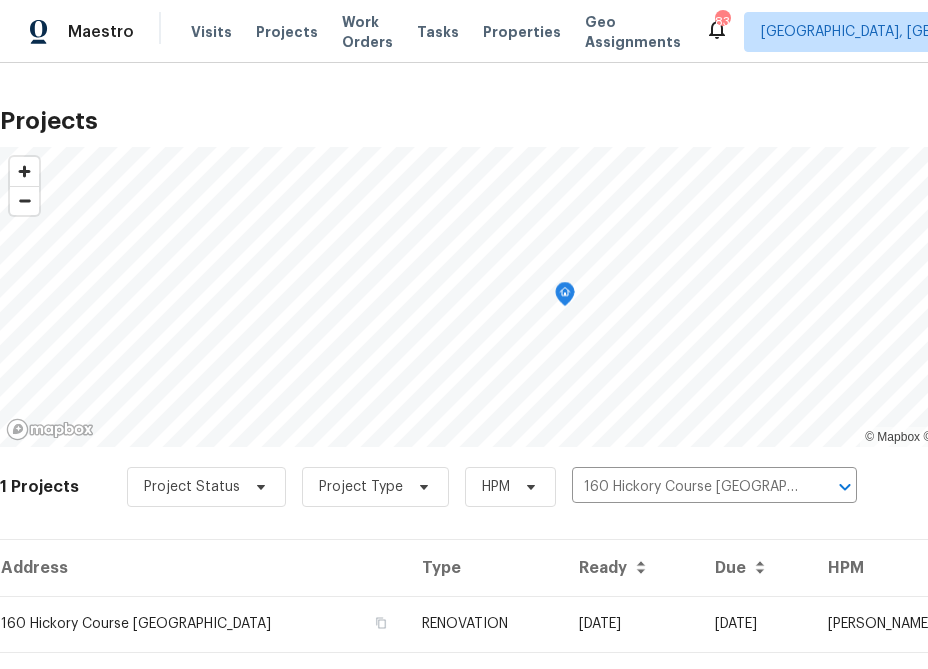 scroll, scrollTop: 47, scrollLeft: 0, axis: vertical 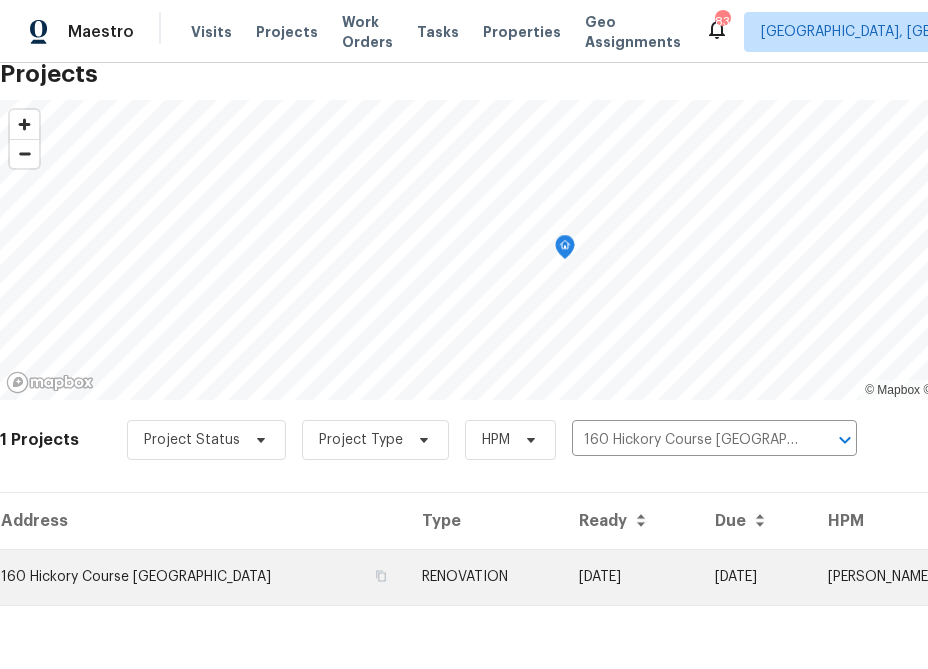 click on "160 Hickory Course [GEOGRAPHIC_DATA]" at bounding box center [203, 577] 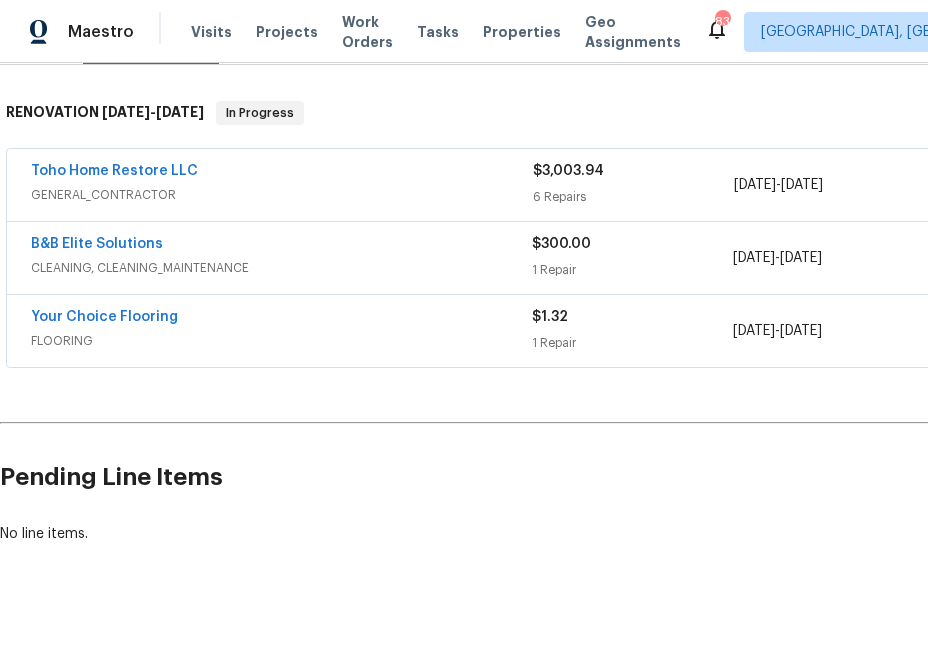 scroll, scrollTop: 298, scrollLeft: 202, axis: both 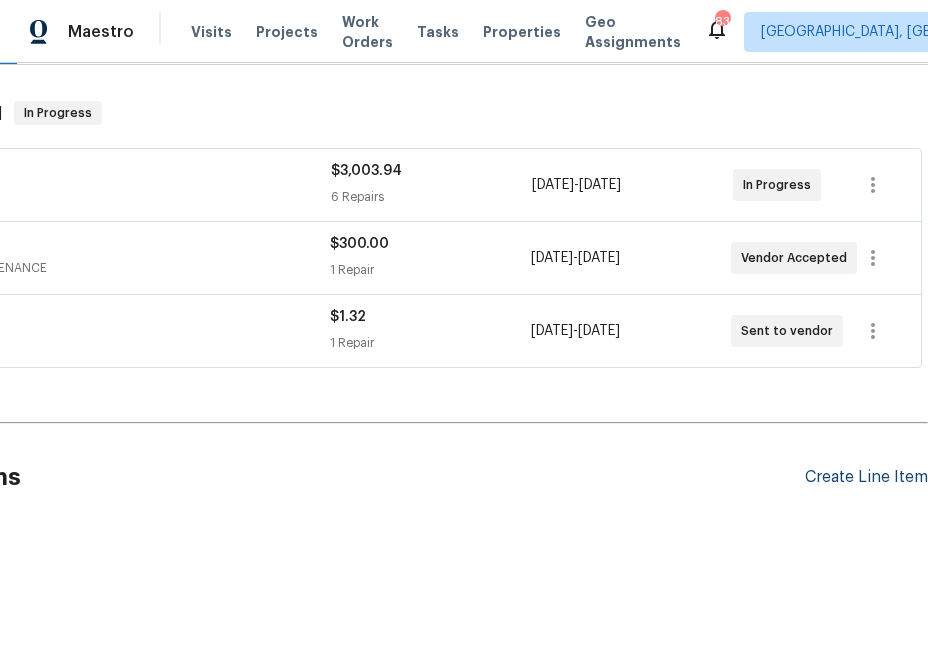 click on "Create Line Item" at bounding box center [866, 477] 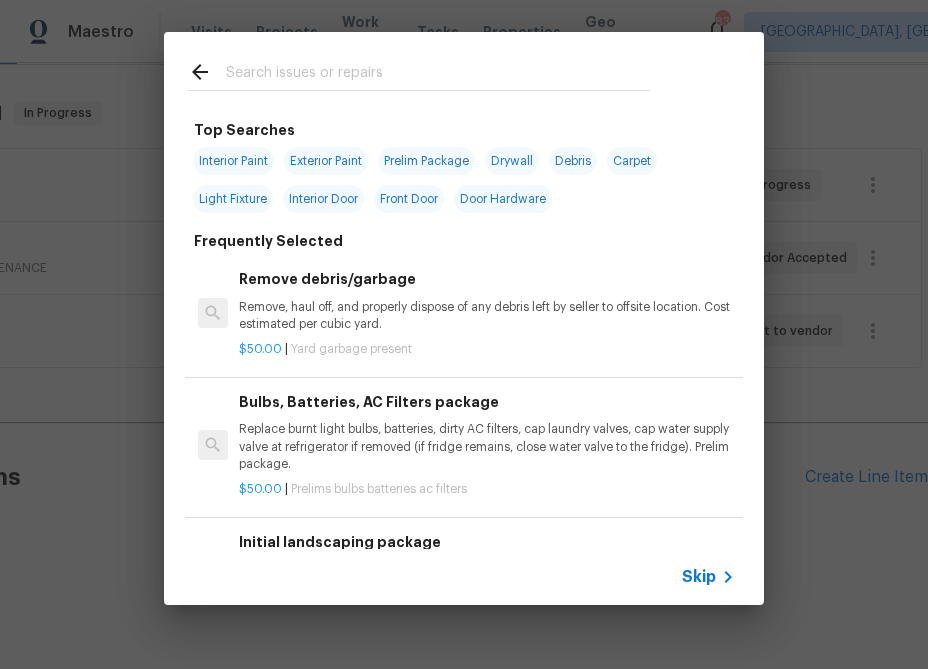 click on "Skip" at bounding box center (464, 577) 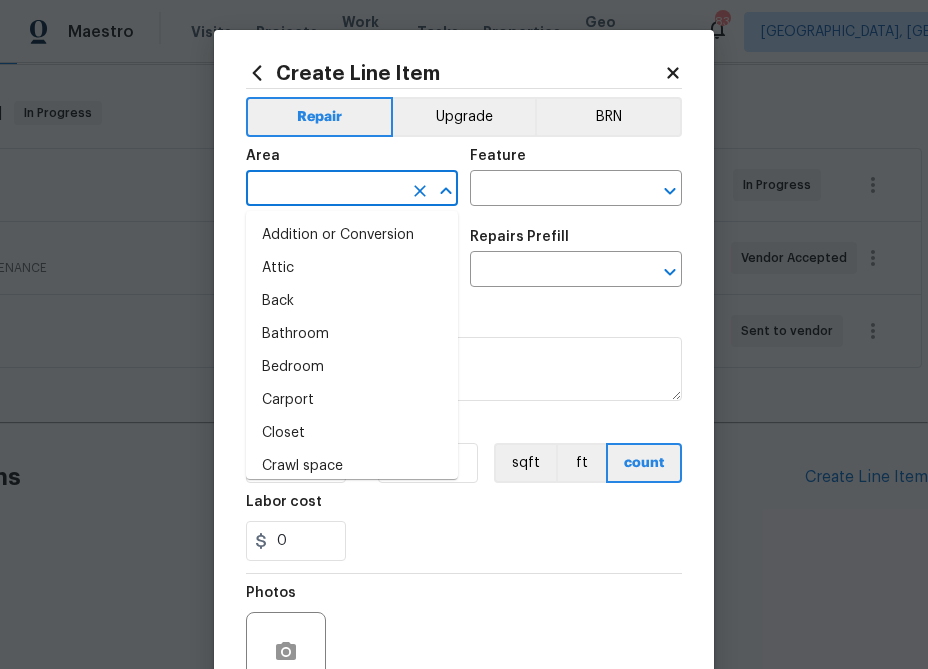 click at bounding box center (324, 190) 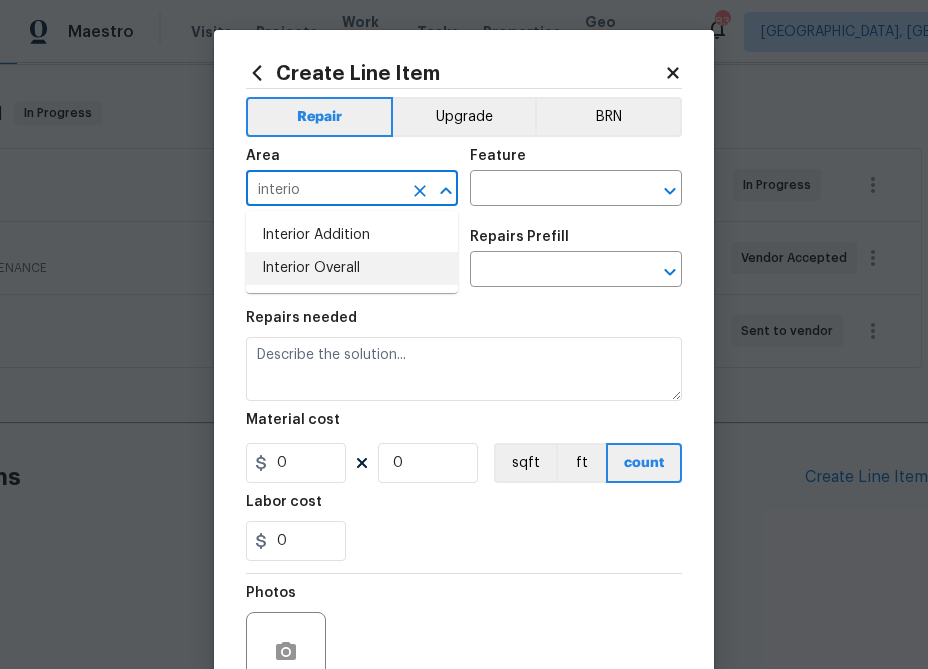 click on "Interior Overall" at bounding box center (352, 268) 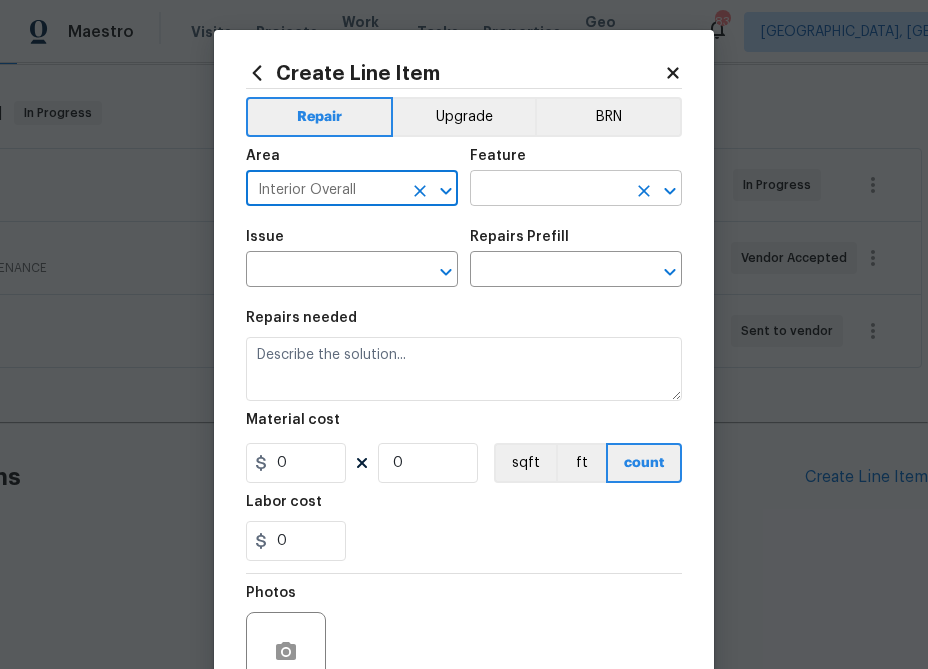 type on "Interior Overall" 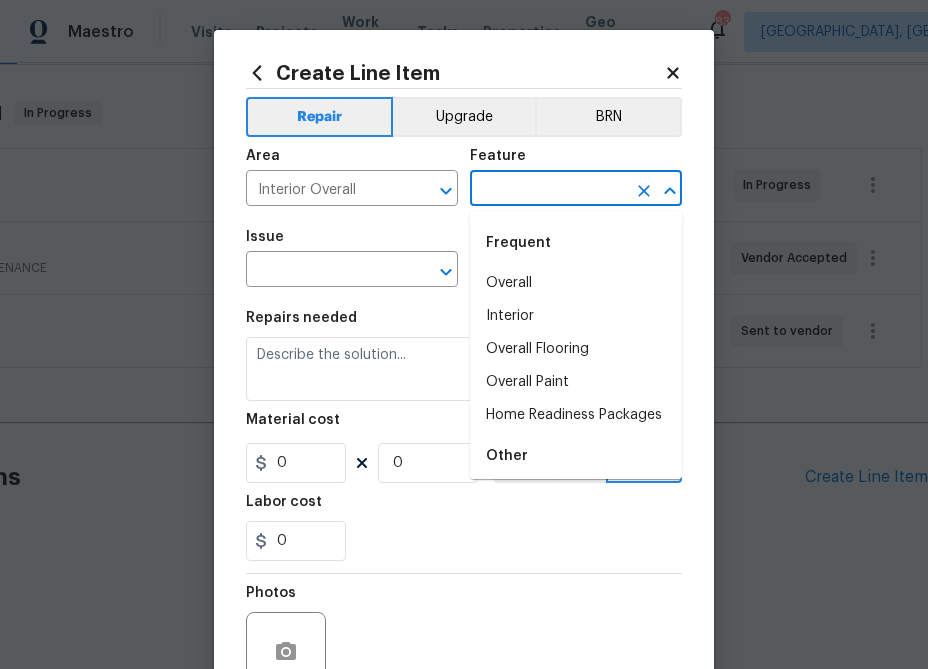 click at bounding box center [548, 190] 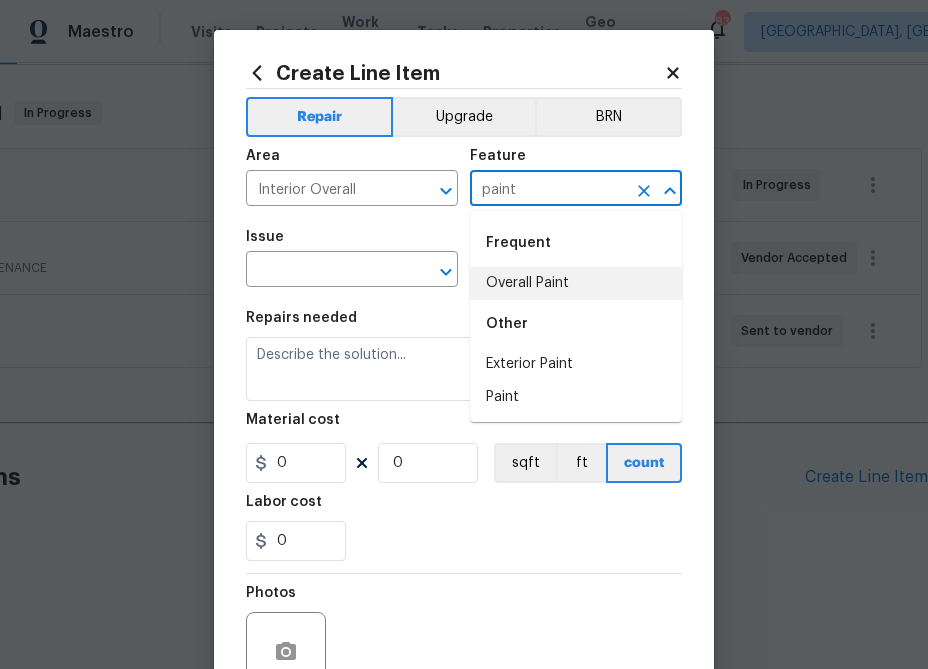 click on "Overall Paint" at bounding box center (576, 283) 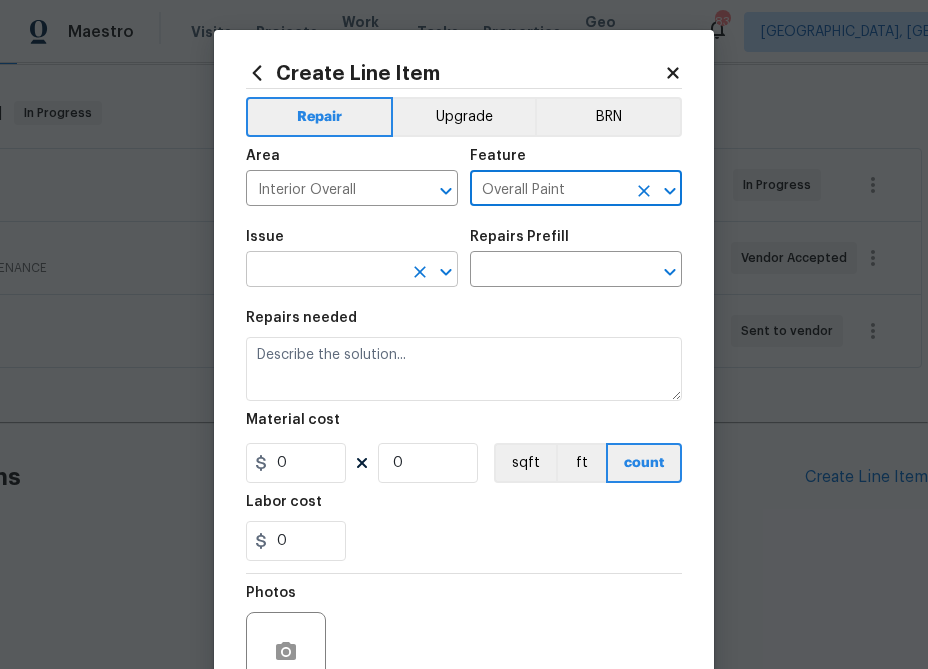 type on "Overall Paint" 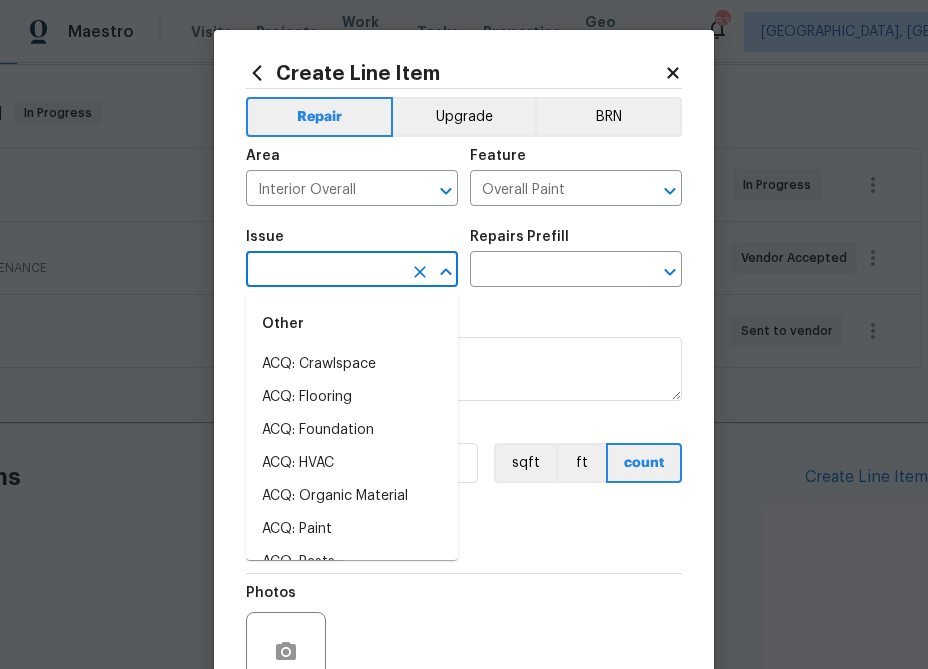 click at bounding box center [324, 271] 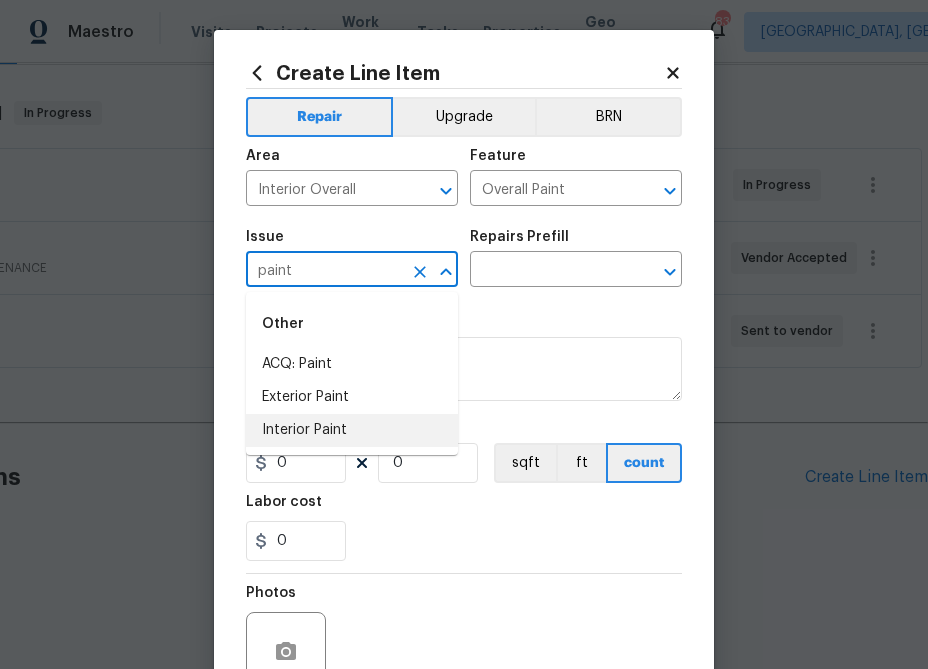 click on "Interior Paint" at bounding box center [352, 430] 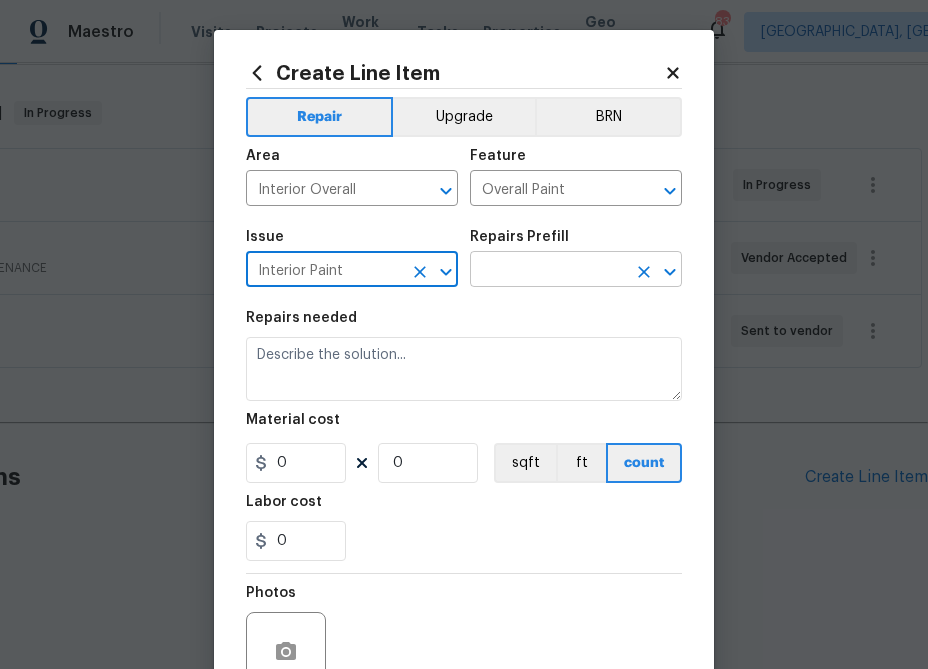 type on "Interior Paint" 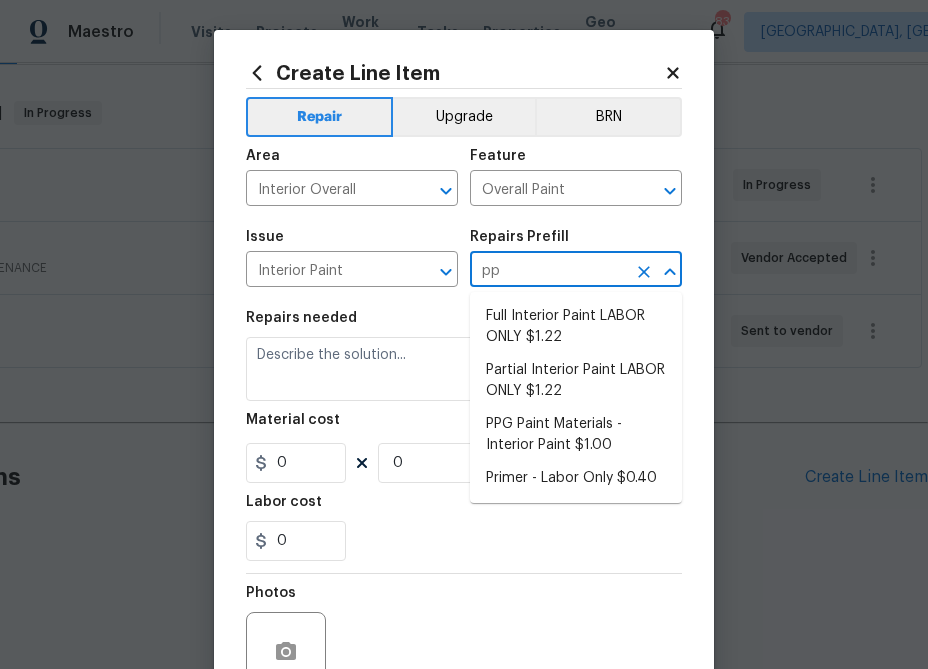 type on "ppg" 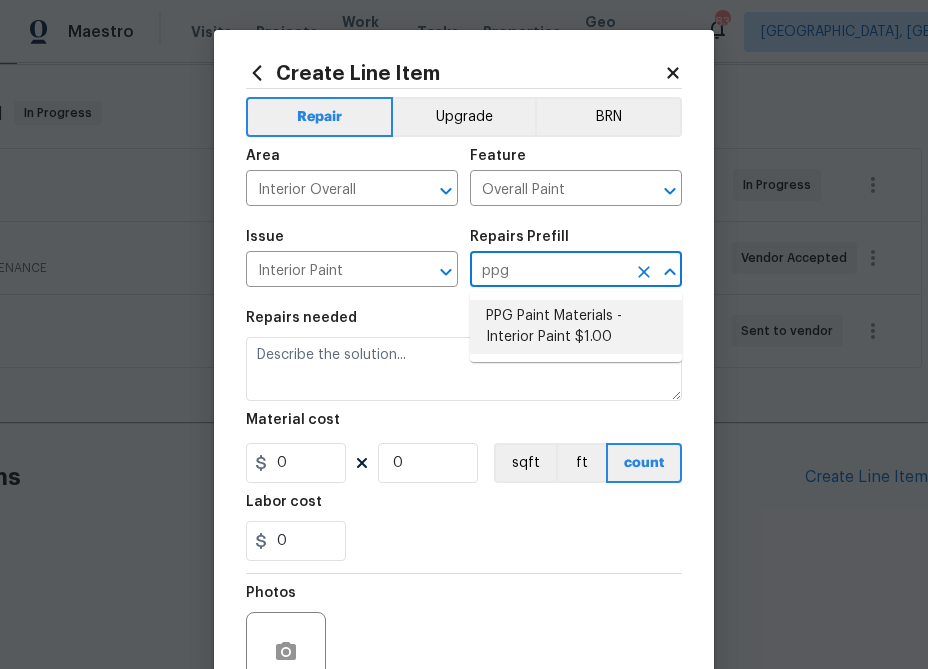 click on "PPG Paint Materials - Interior Paint $1.00" at bounding box center (576, 327) 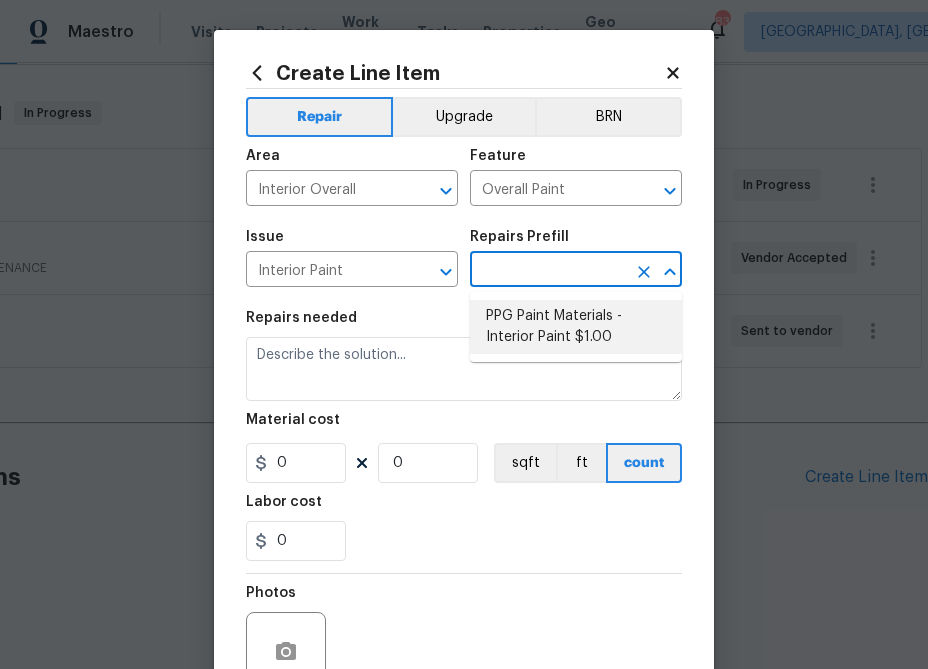type on "PPG Paint Materials - Interior Paint $1.00" 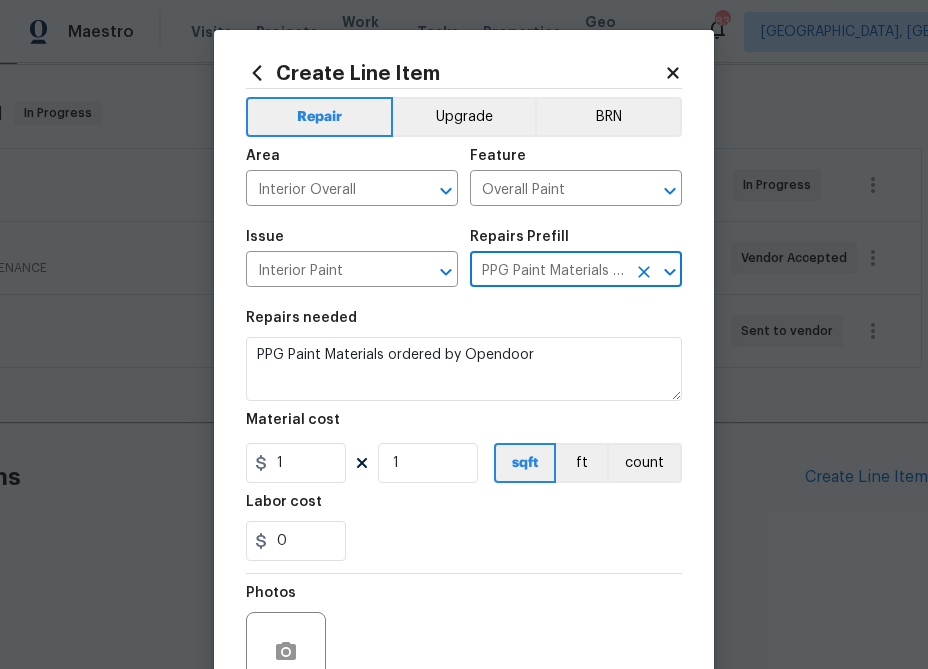 type on "PPG Paint Materials - Interior Paint $1.00" 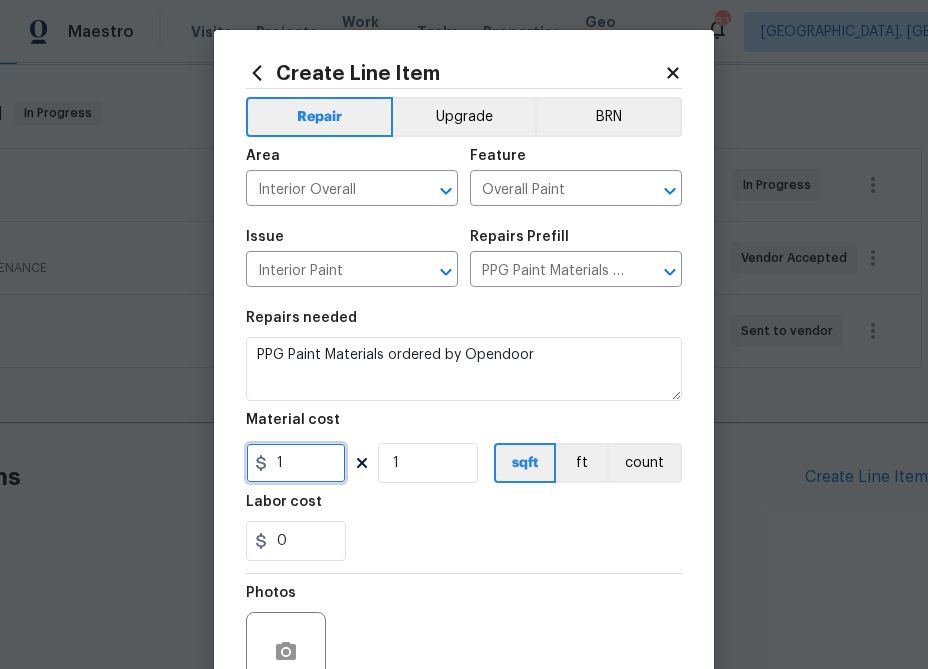 click on "1" at bounding box center [296, 463] 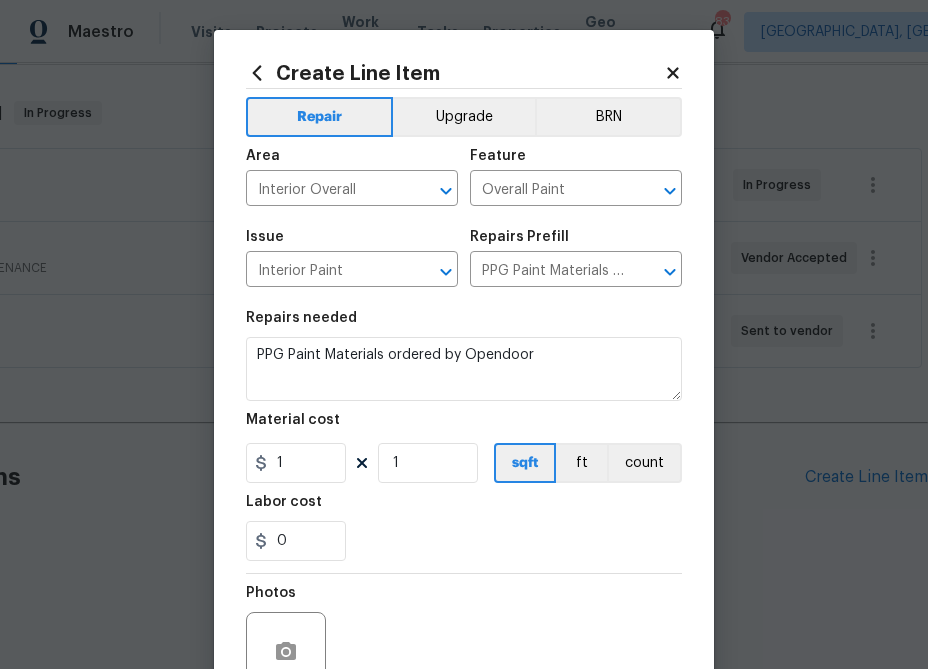 click on "Labor cost" at bounding box center [464, 508] 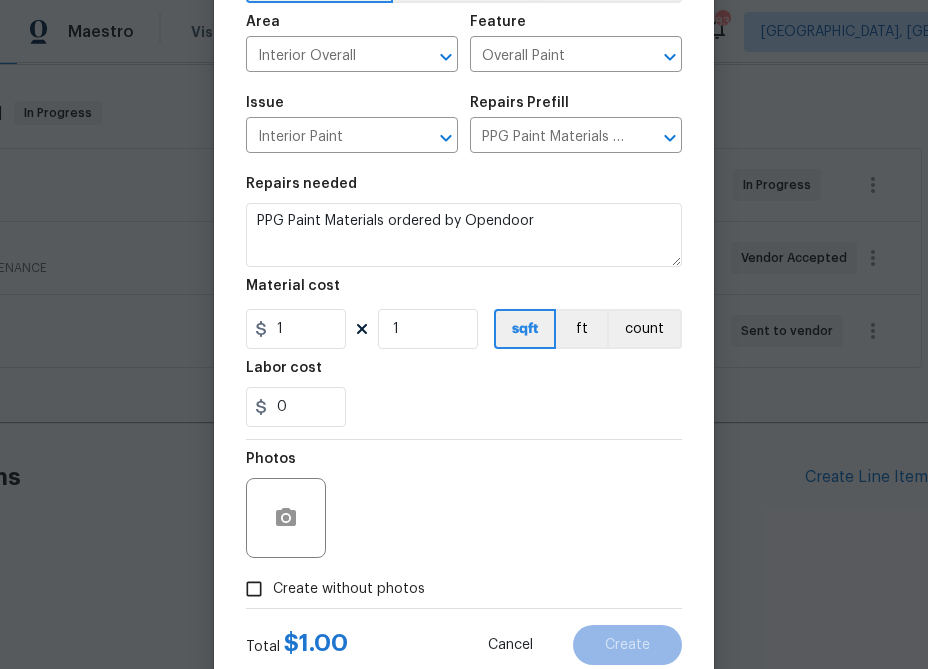scroll, scrollTop: 164, scrollLeft: 0, axis: vertical 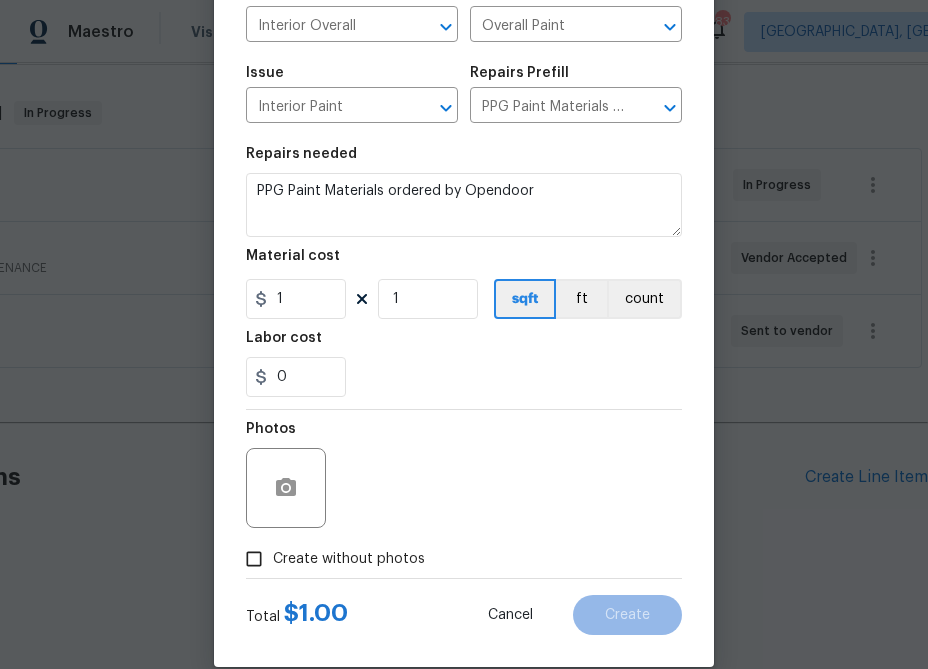 click on "Create without photos" at bounding box center (349, 559) 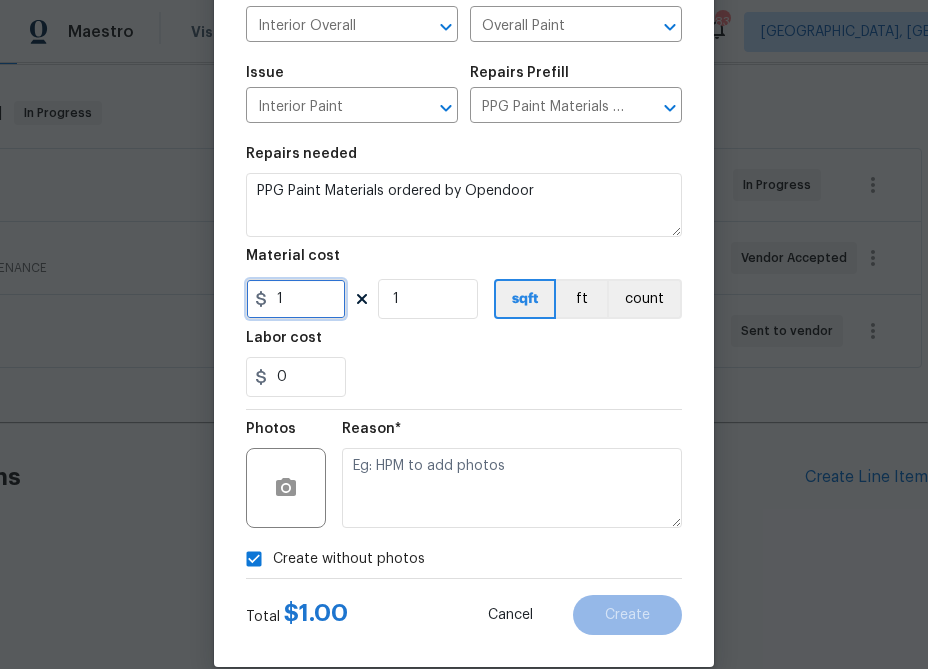 click on "1" at bounding box center (296, 299) 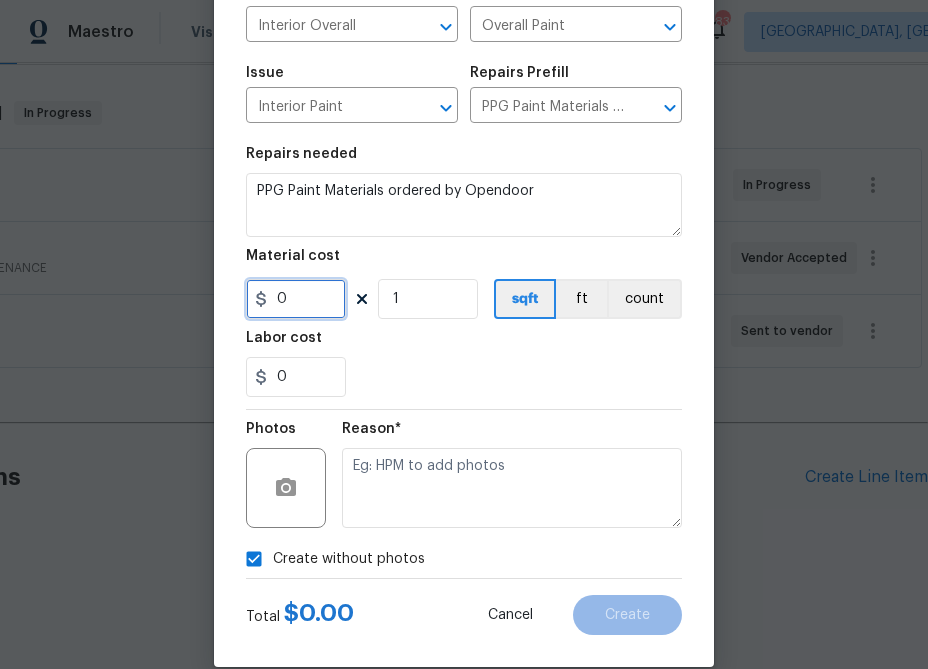 click on "0" at bounding box center [296, 299] 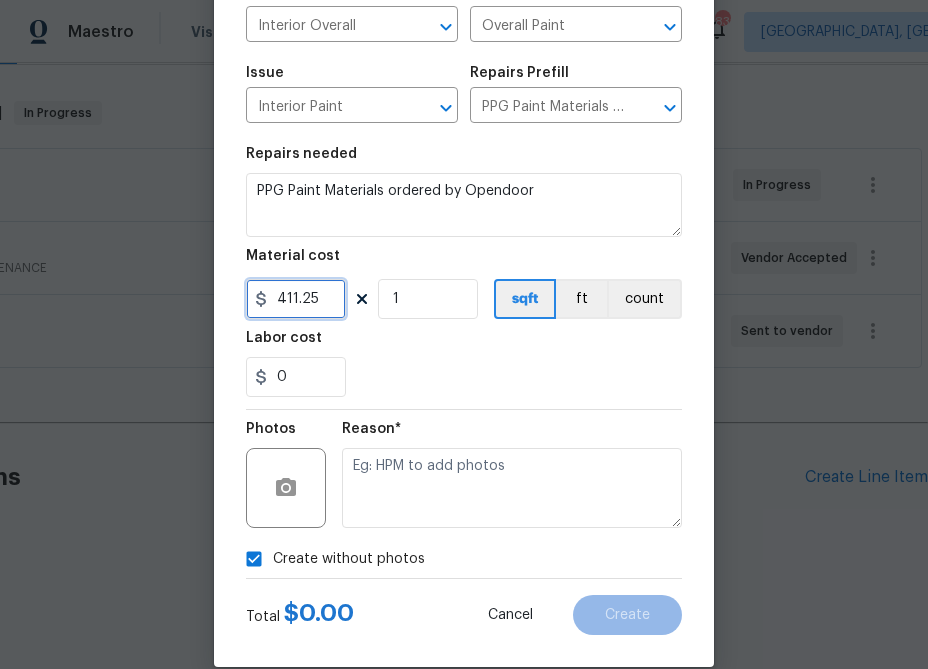 type on "411.25" 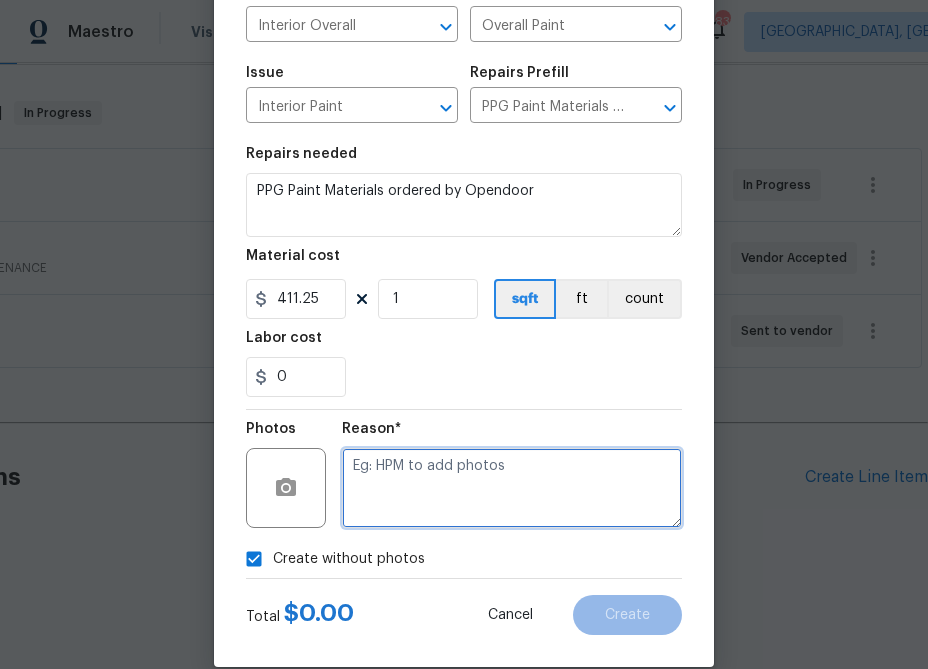 click at bounding box center [512, 488] 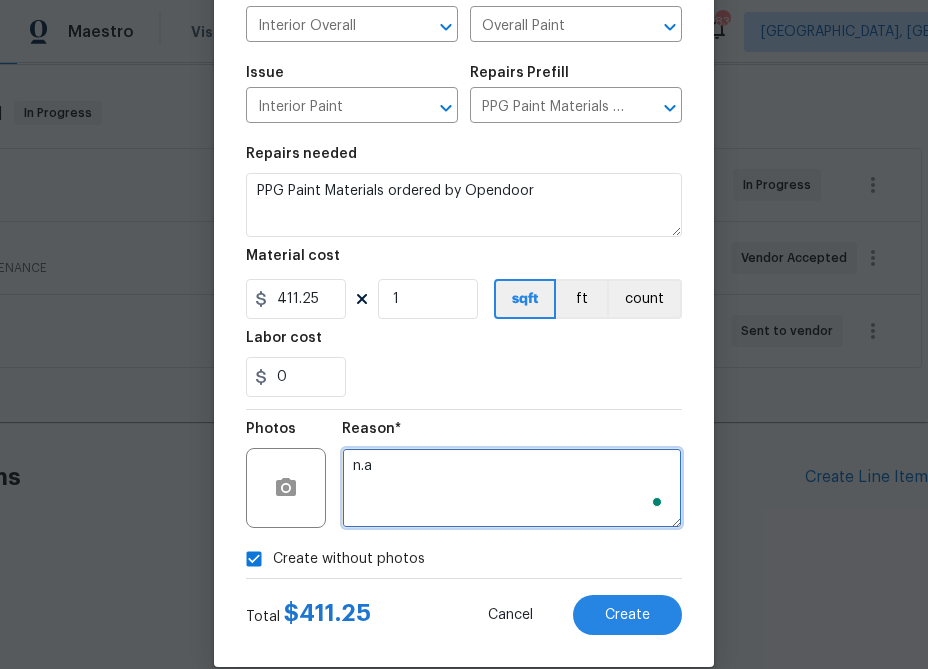 type on "n.a" 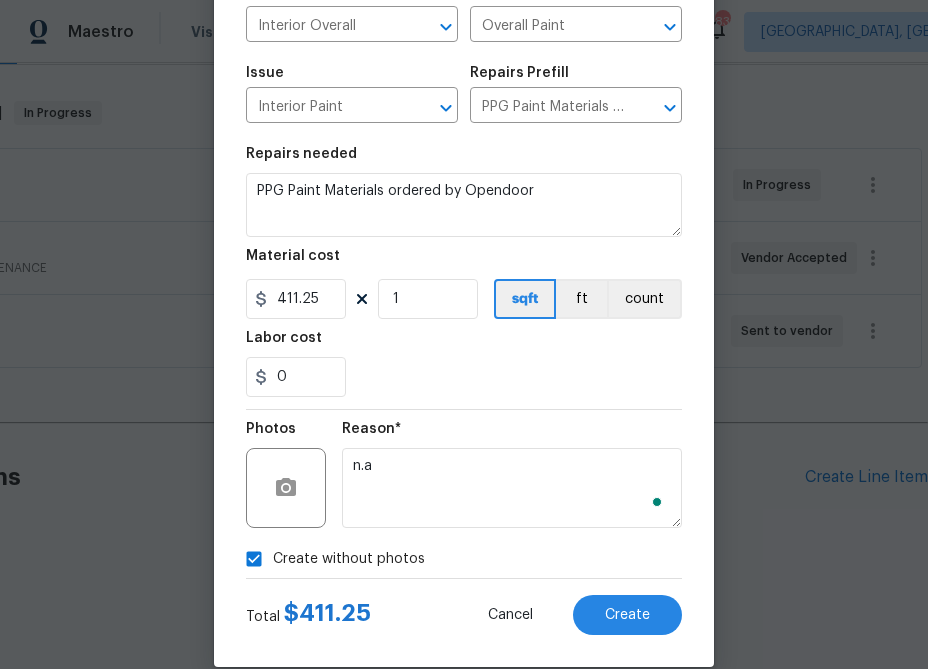 click on "Reason* n.a" at bounding box center (512, 475) 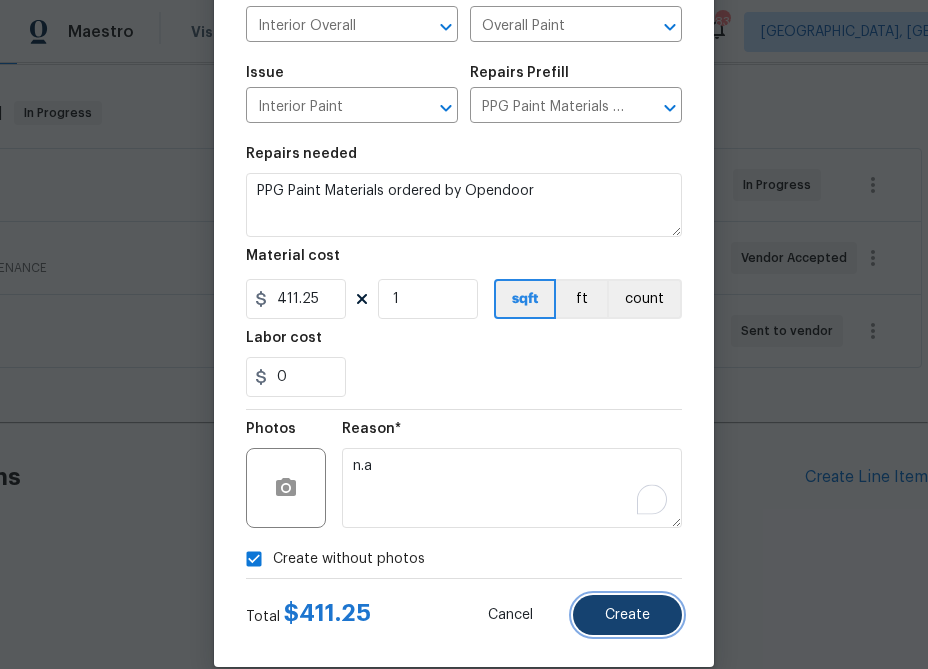 click on "Create" at bounding box center (627, 615) 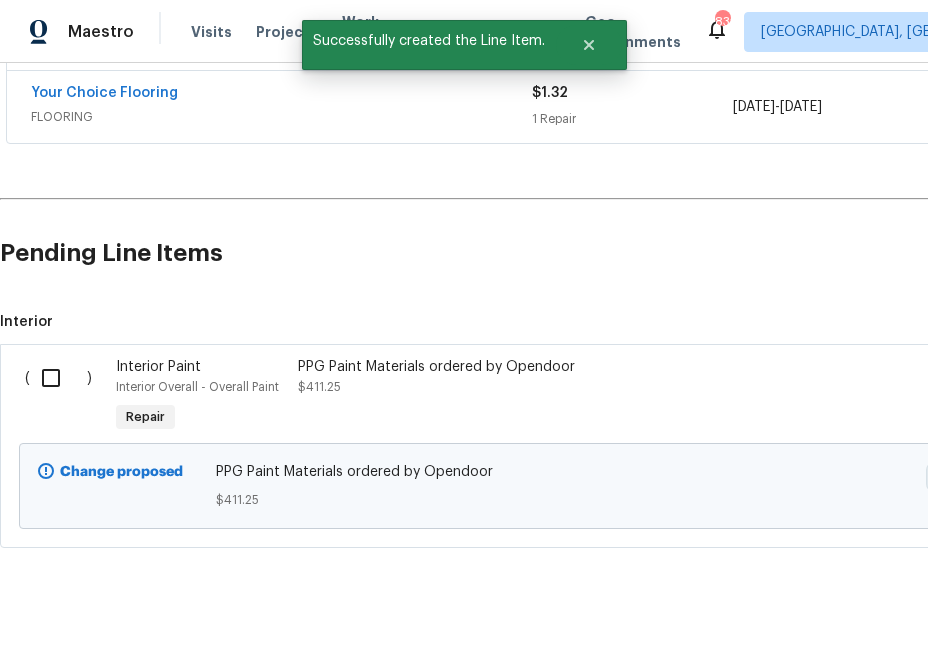 scroll, scrollTop: 525, scrollLeft: 0, axis: vertical 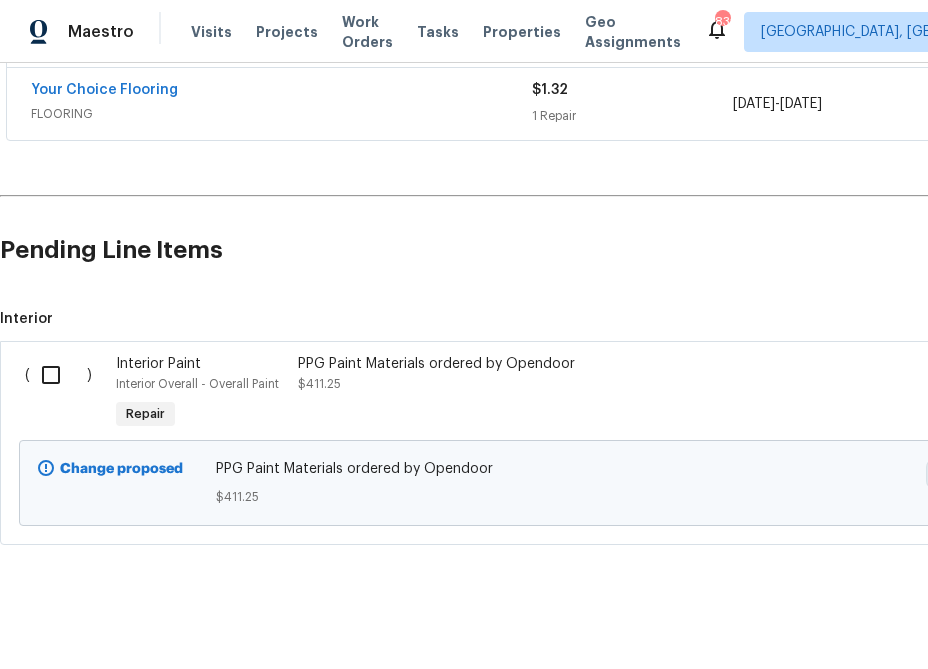 click at bounding box center (58, 375) 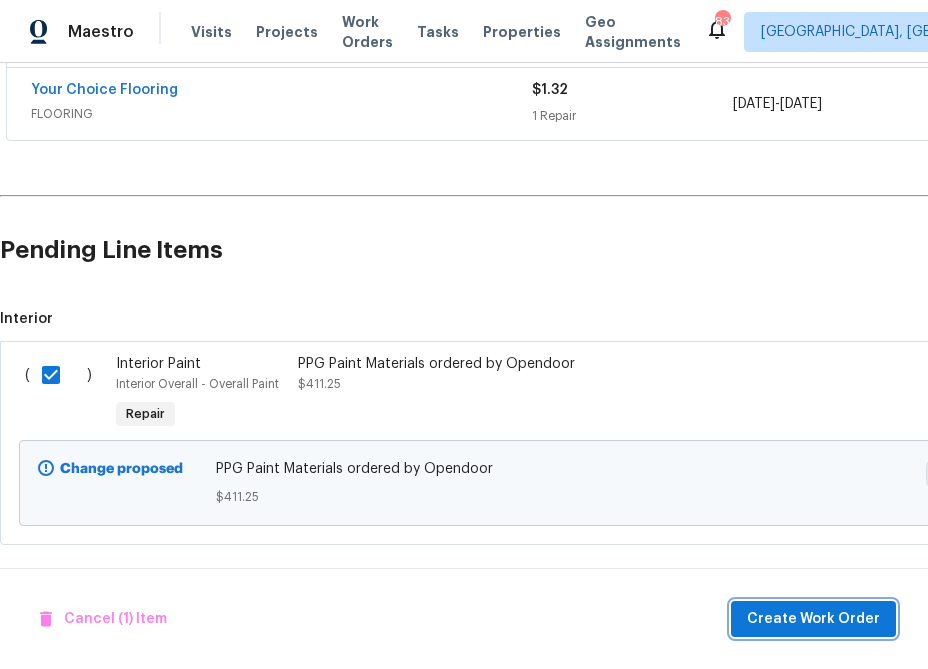 click on "Create Work Order" at bounding box center [813, 619] 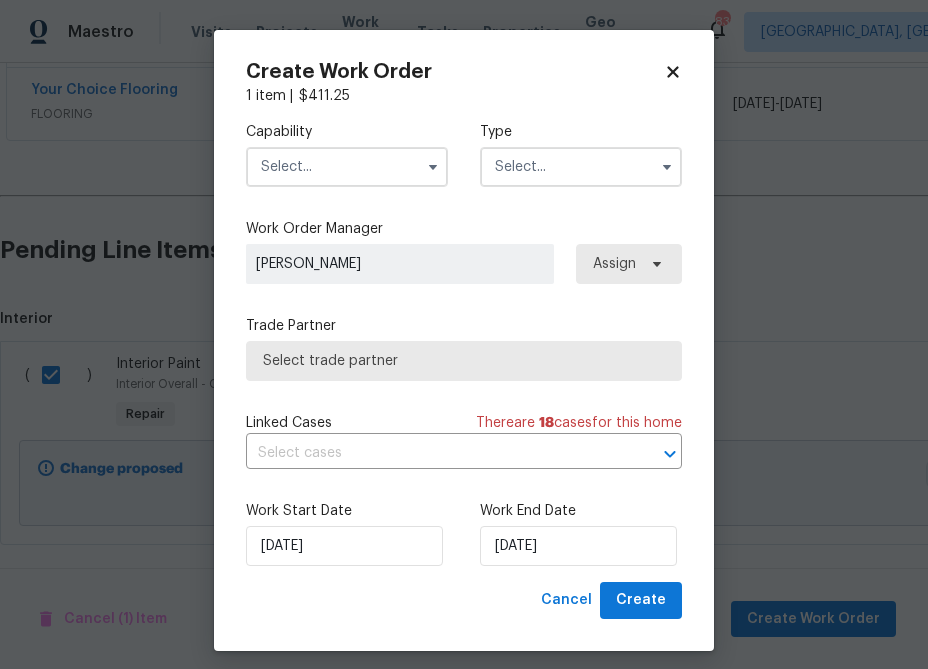 click at bounding box center (347, 167) 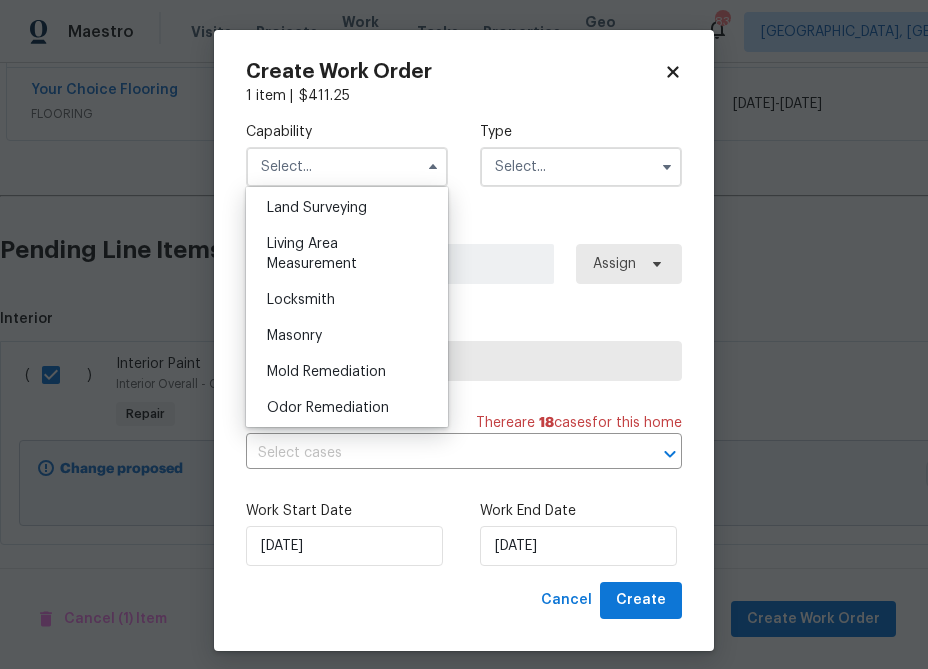 scroll, scrollTop: 1561, scrollLeft: 0, axis: vertical 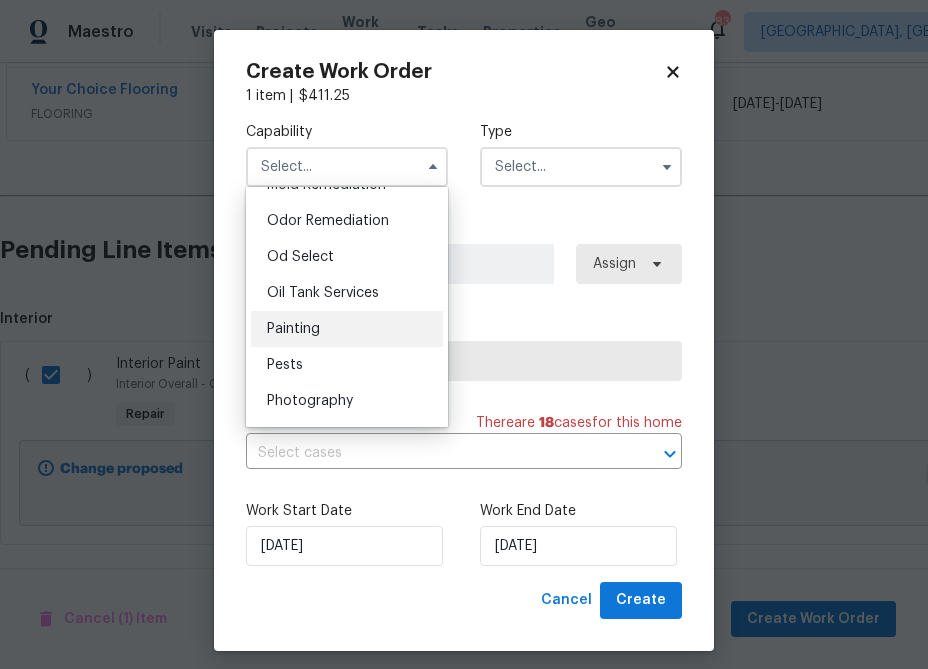 click on "Painting" at bounding box center (347, 329) 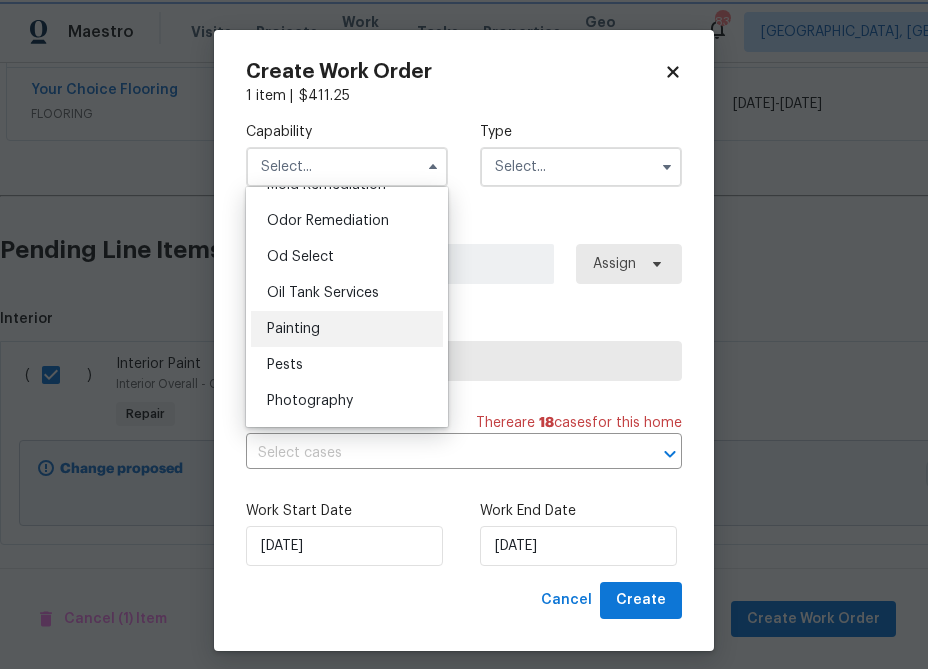 type on "Painting" 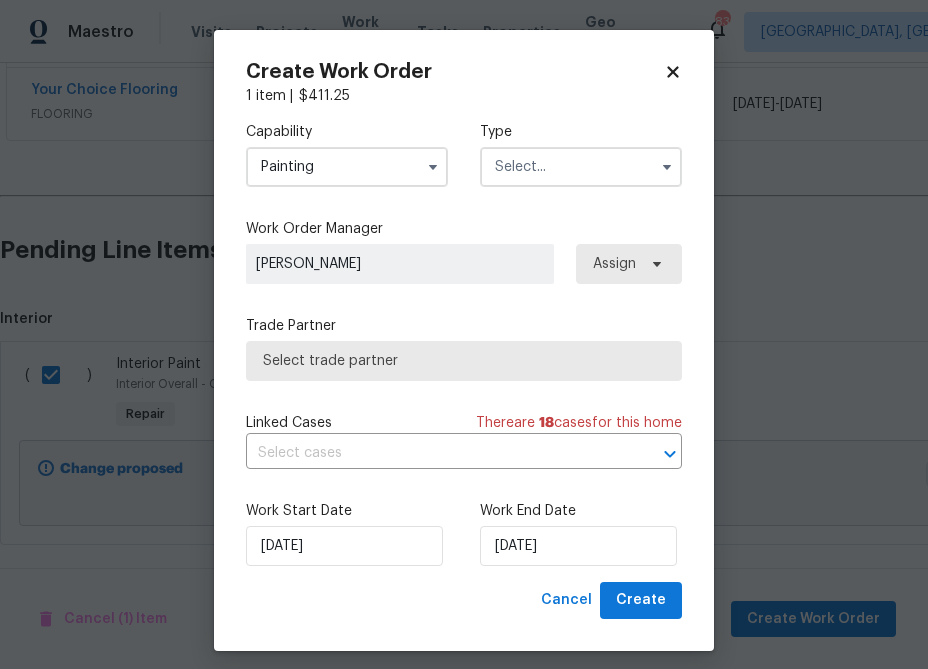click at bounding box center (581, 167) 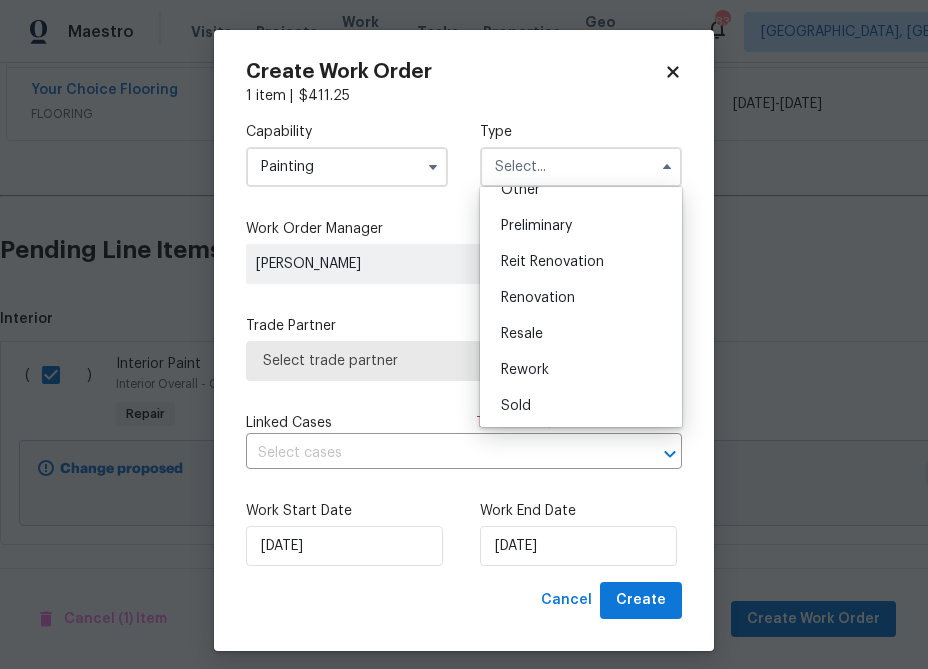 scroll, scrollTop: 419, scrollLeft: 0, axis: vertical 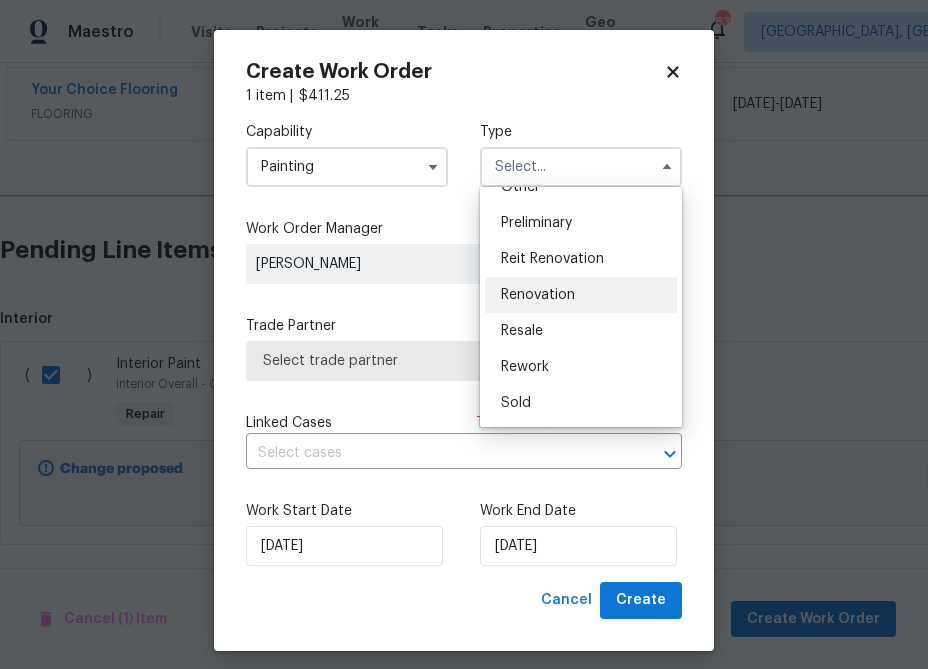 click on "Renovation" at bounding box center [538, 295] 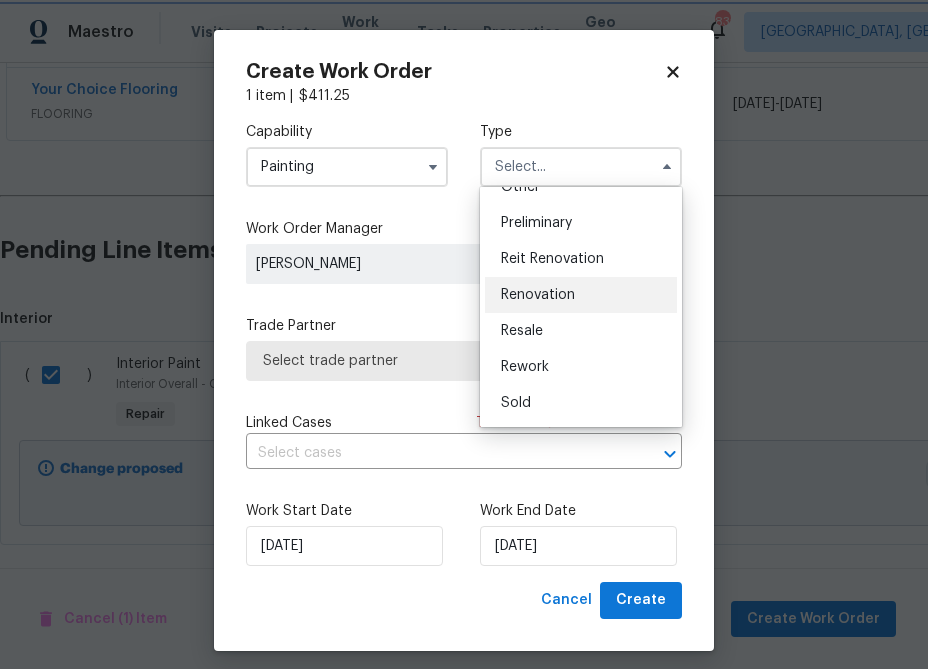 type on "Renovation" 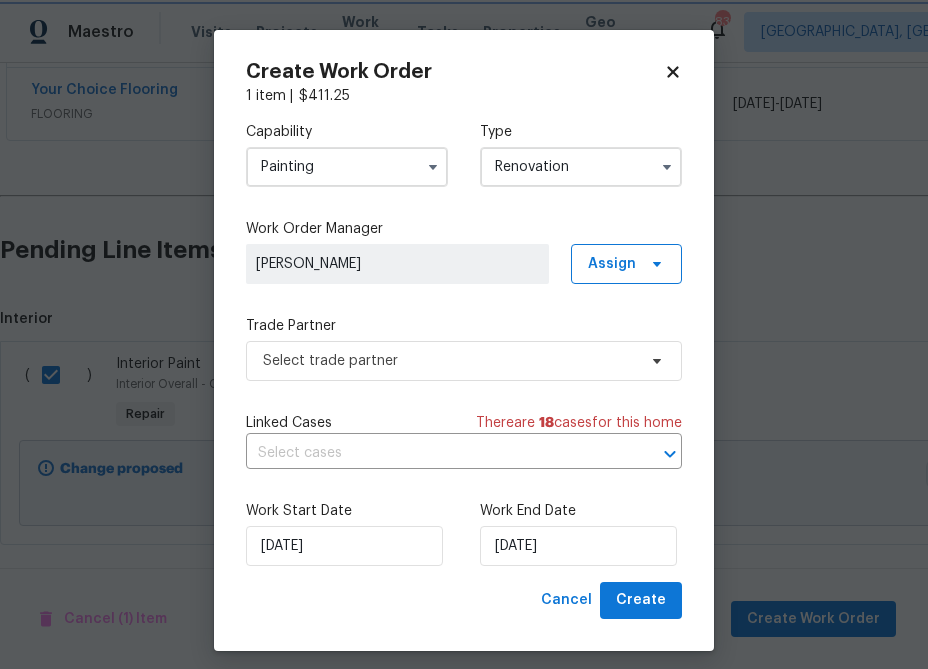 scroll, scrollTop: 0, scrollLeft: 0, axis: both 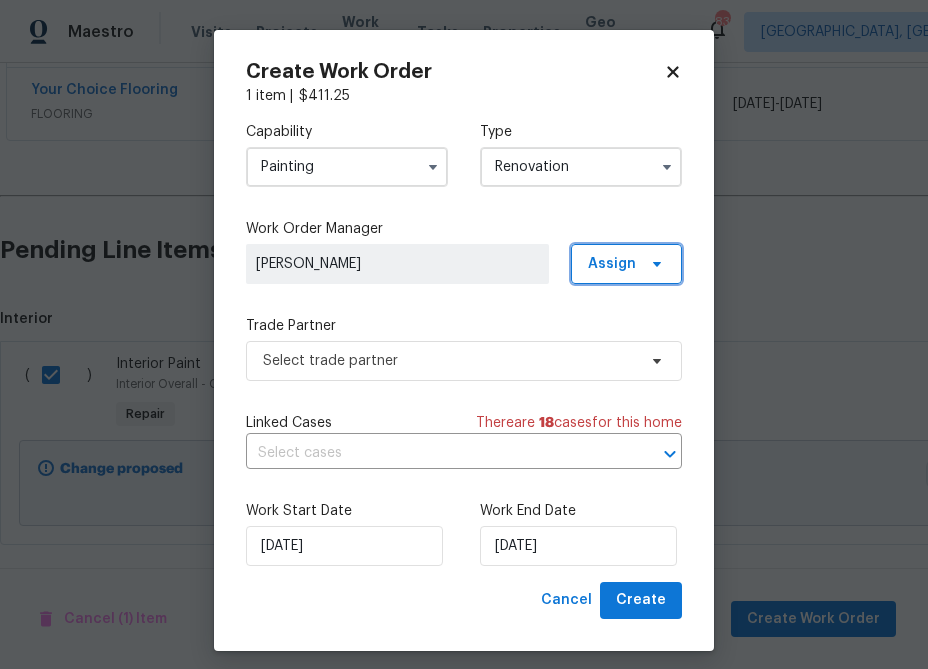 click on "Assign" at bounding box center (612, 264) 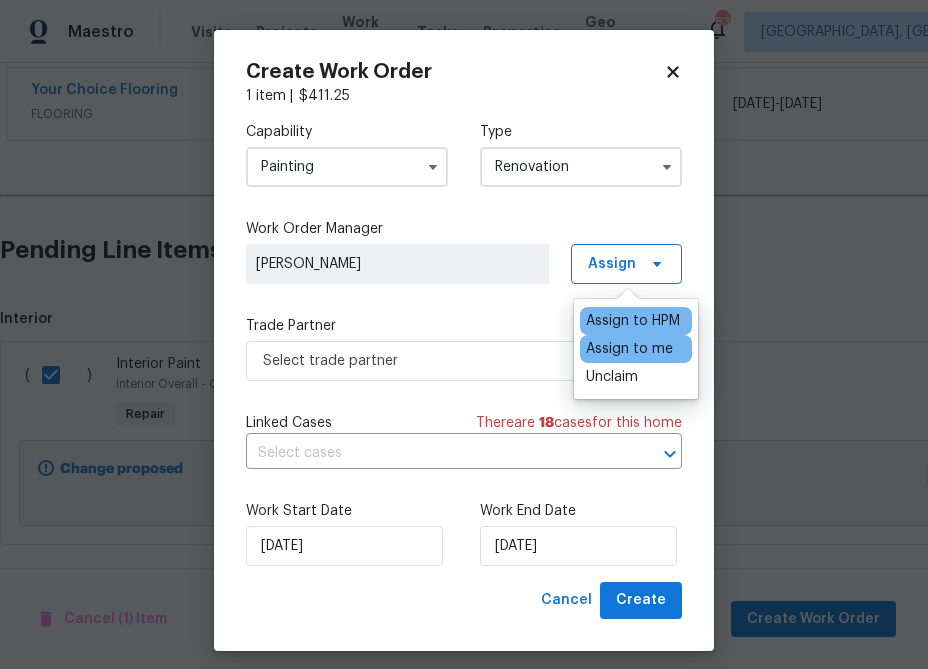 click on "Assign to me" at bounding box center (629, 349) 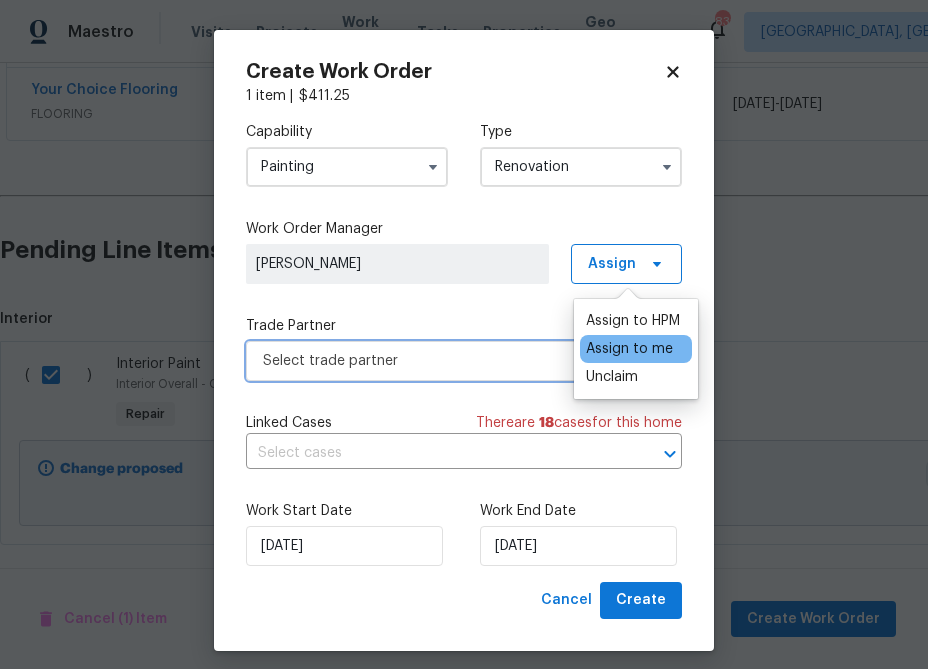 click on "Select trade partner" at bounding box center (464, 361) 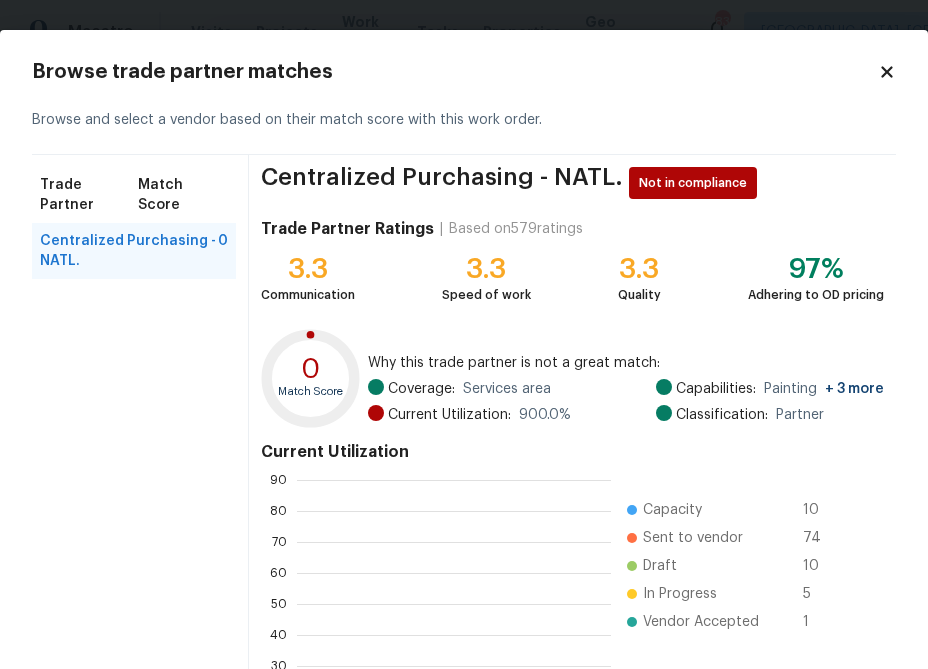 scroll, scrollTop: 2, scrollLeft: 1, axis: both 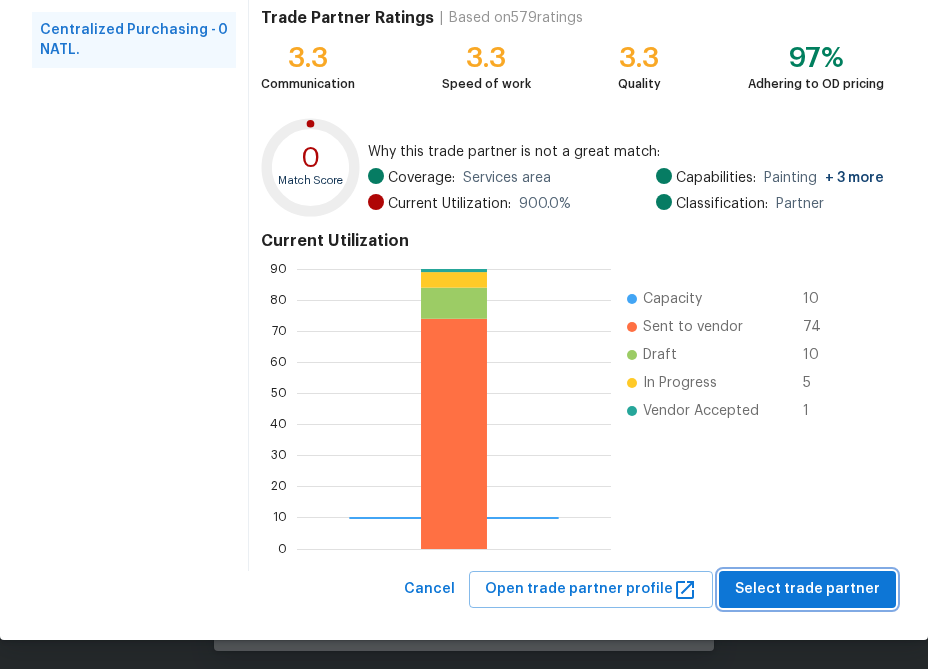 click on "Select trade partner" at bounding box center [807, 589] 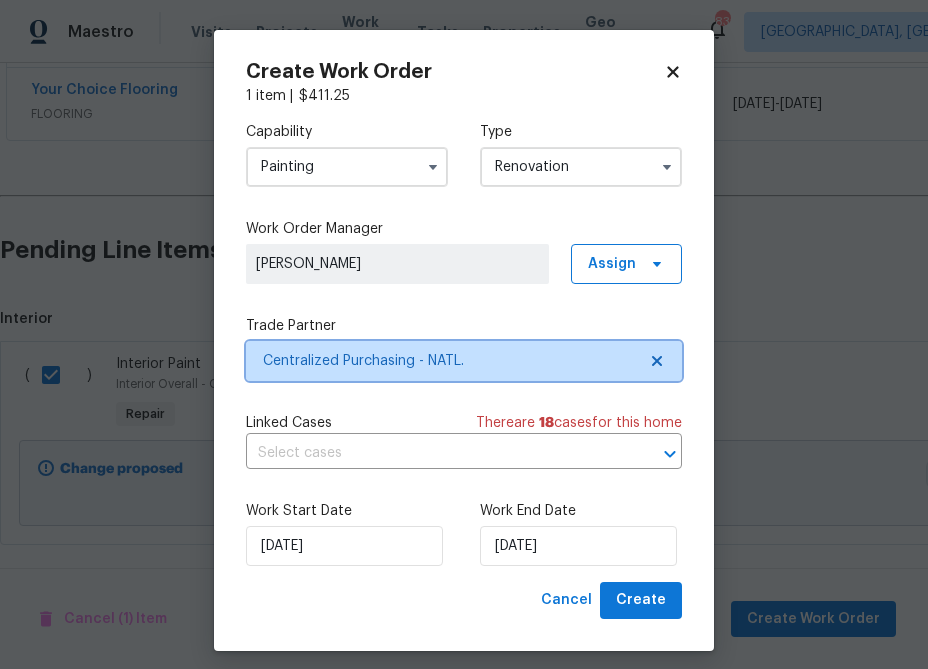 scroll, scrollTop: 0, scrollLeft: 0, axis: both 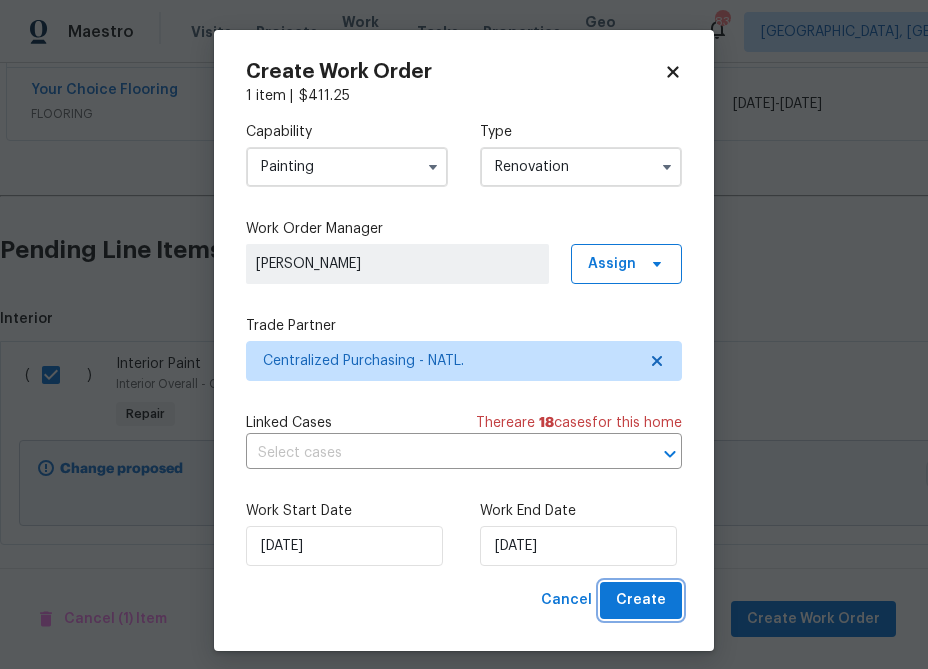 click on "Create" at bounding box center (641, 600) 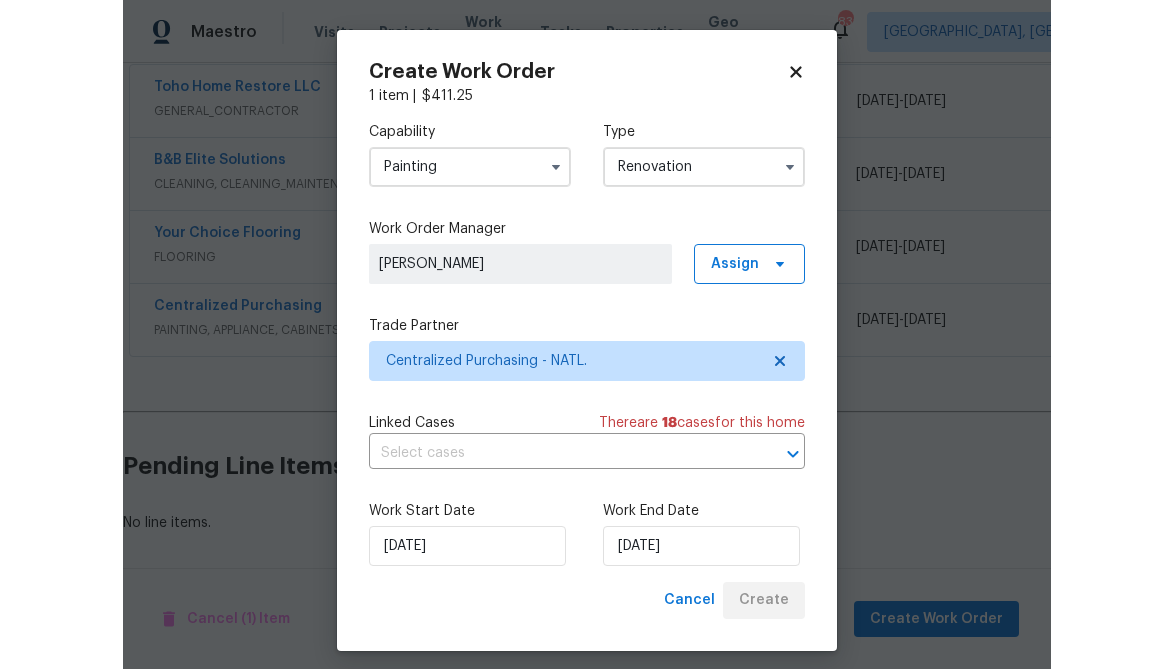 scroll, scrollTop: 382, scrollLeft: 0, axis: vertical 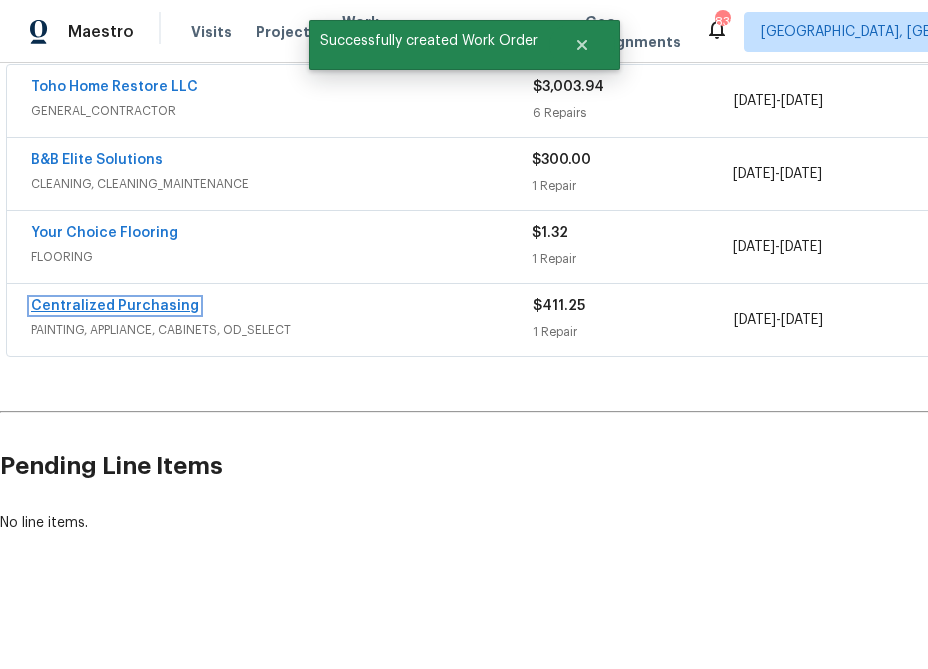 click on "Centralized Purchasing" at bounding box center [115, 306] 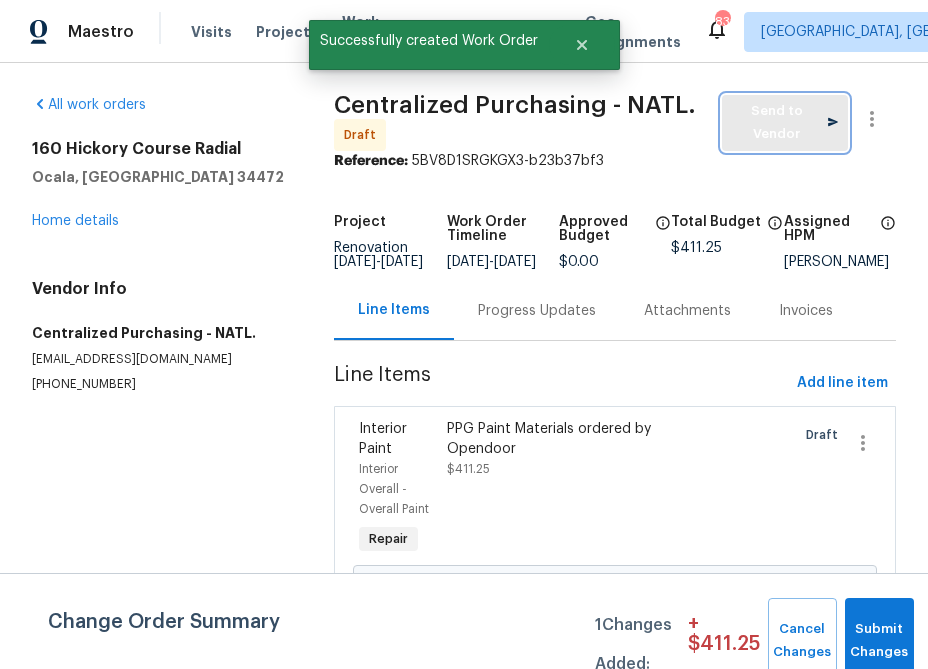 click on "Send to Vendor" at bounding box center [785, 123] 